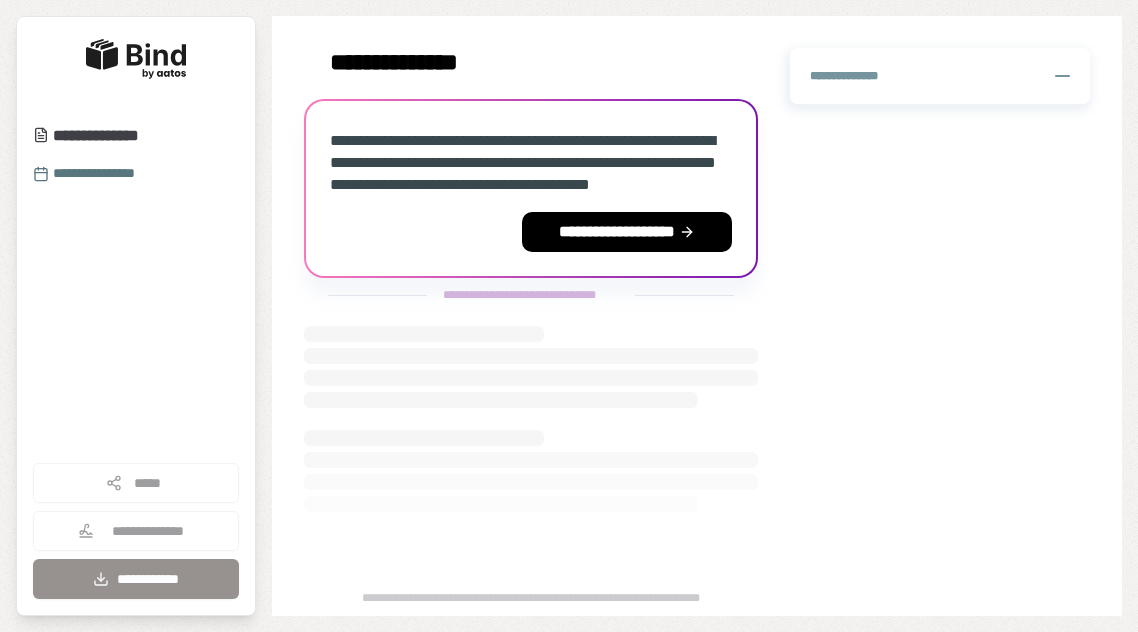 scroll, scrollTop: 0, scrollLeft: 0, axis: both 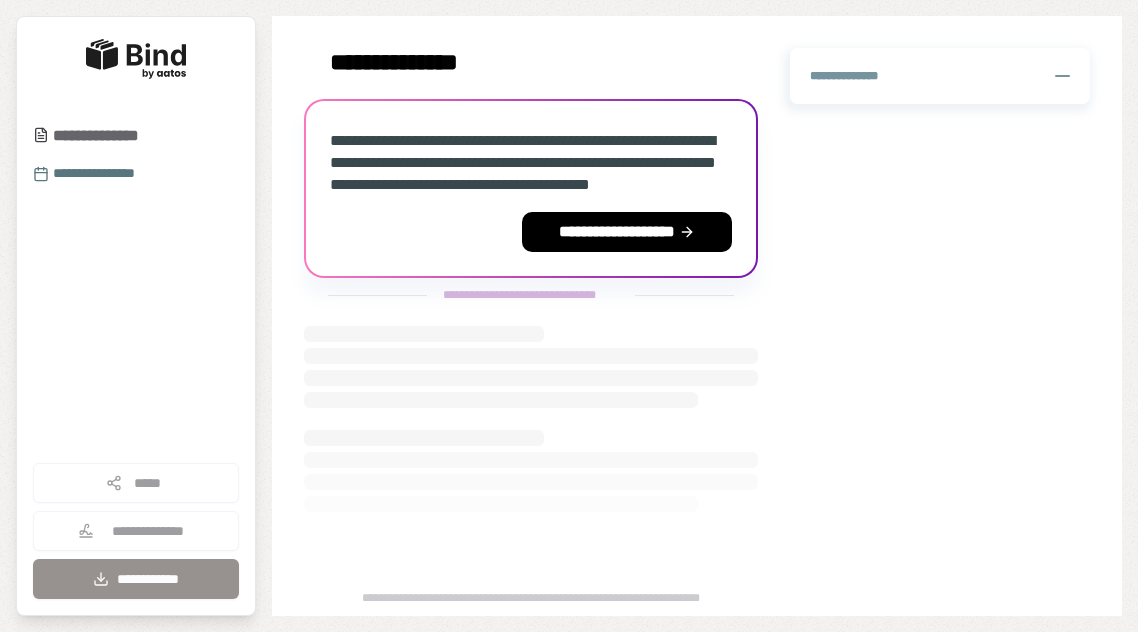 click on "**********" at bounding box center (105, 136) 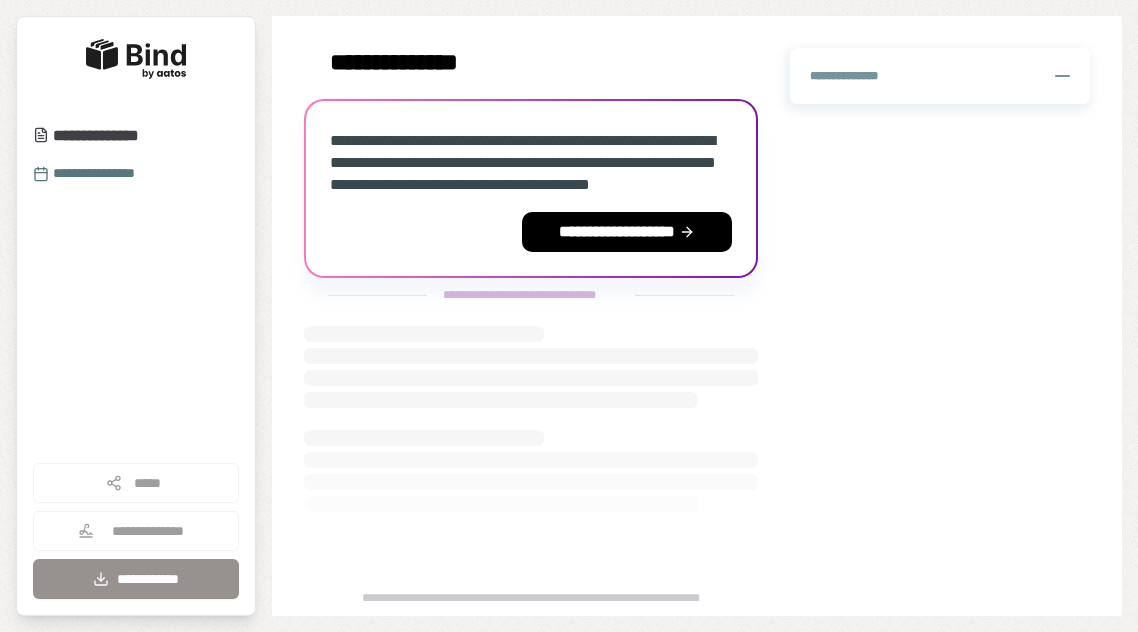 click on "**********" at bounding box center (136, 531) 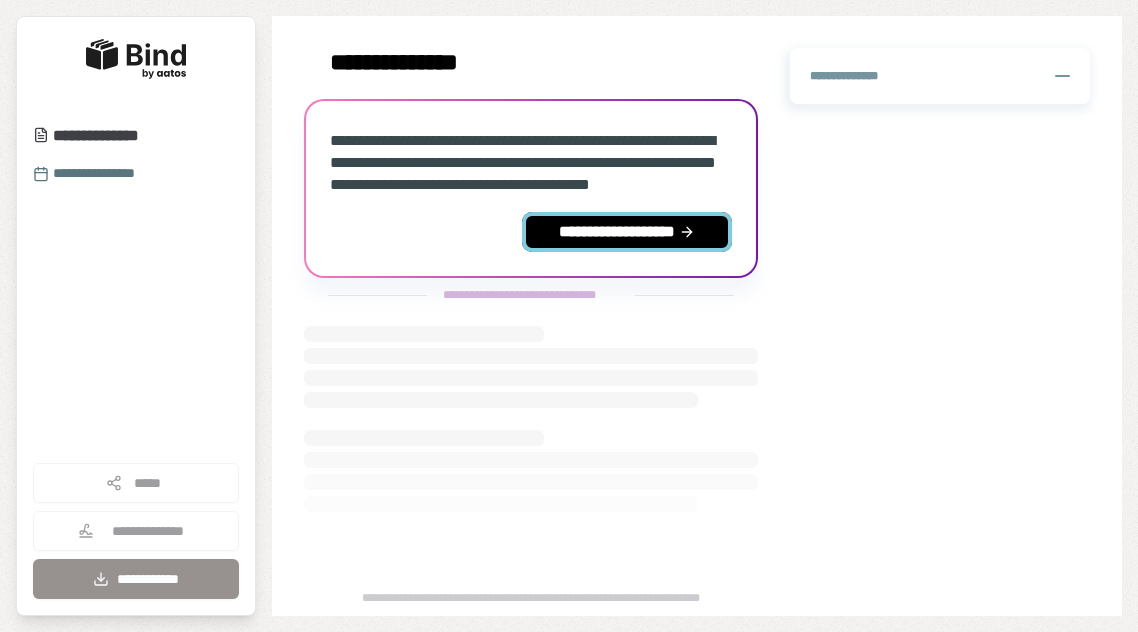 click on "**********" at bounding box center [627, 232] 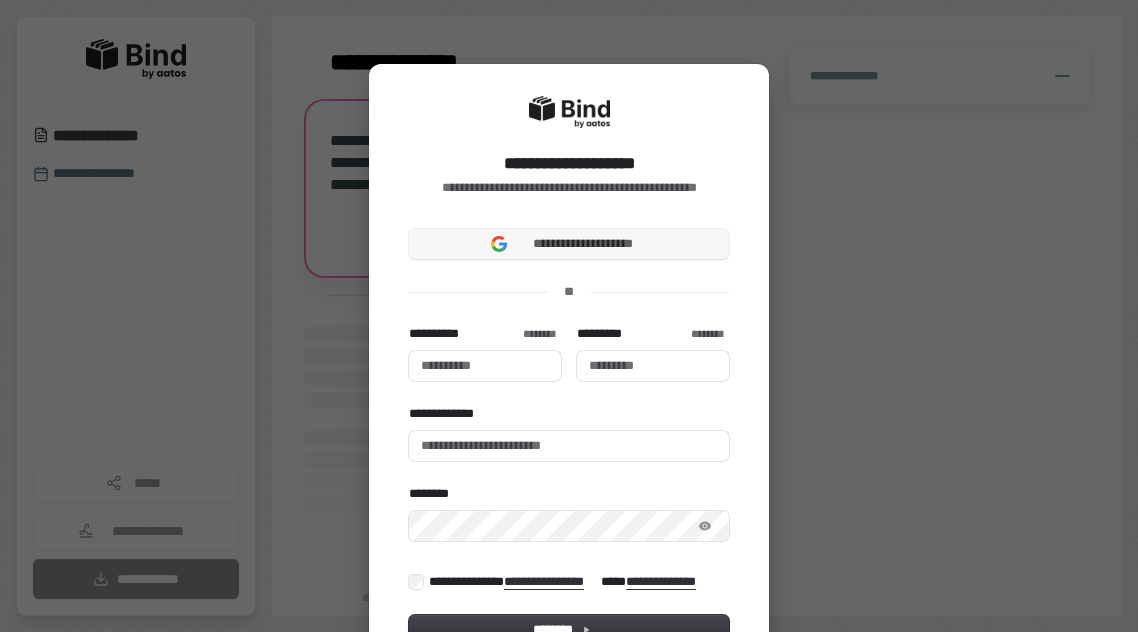 click on "**********" at bounding box center (583, 244) 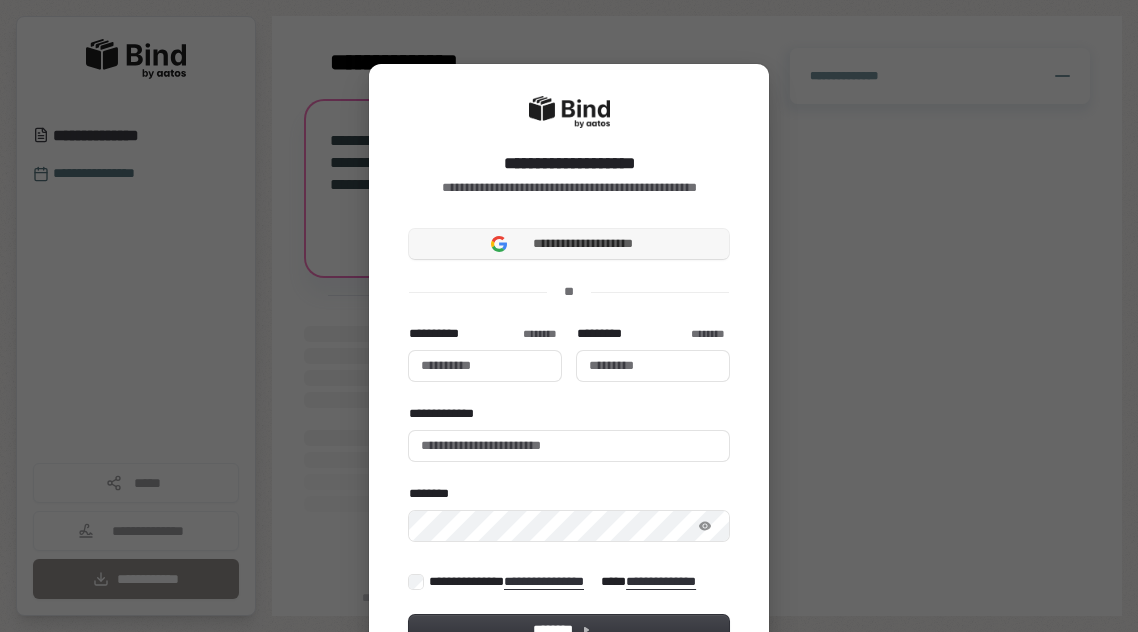 type 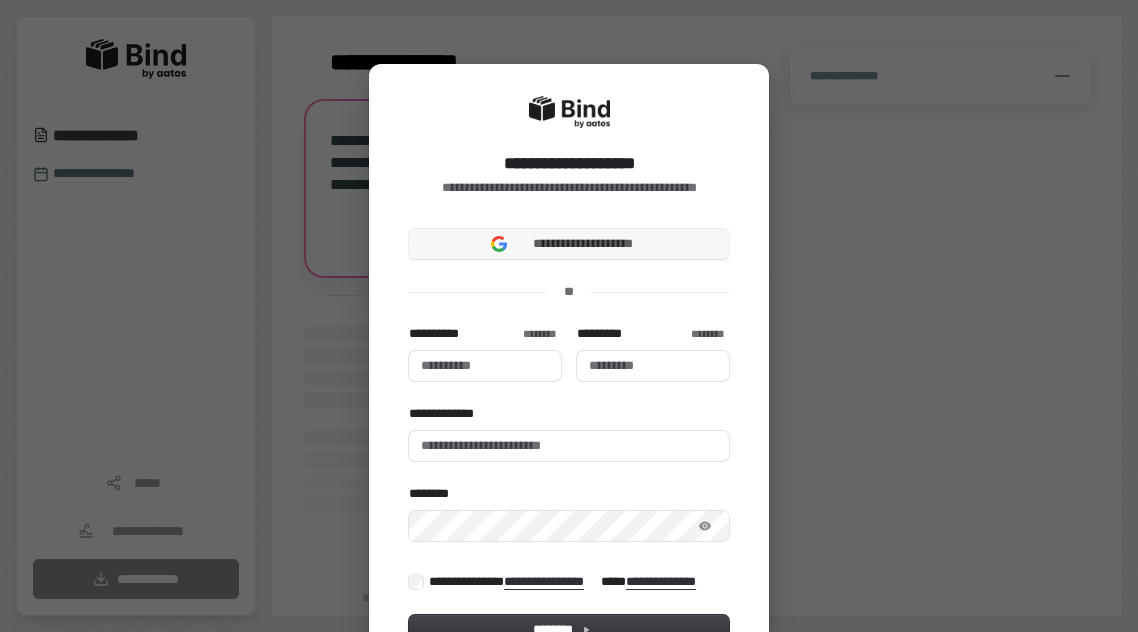 type 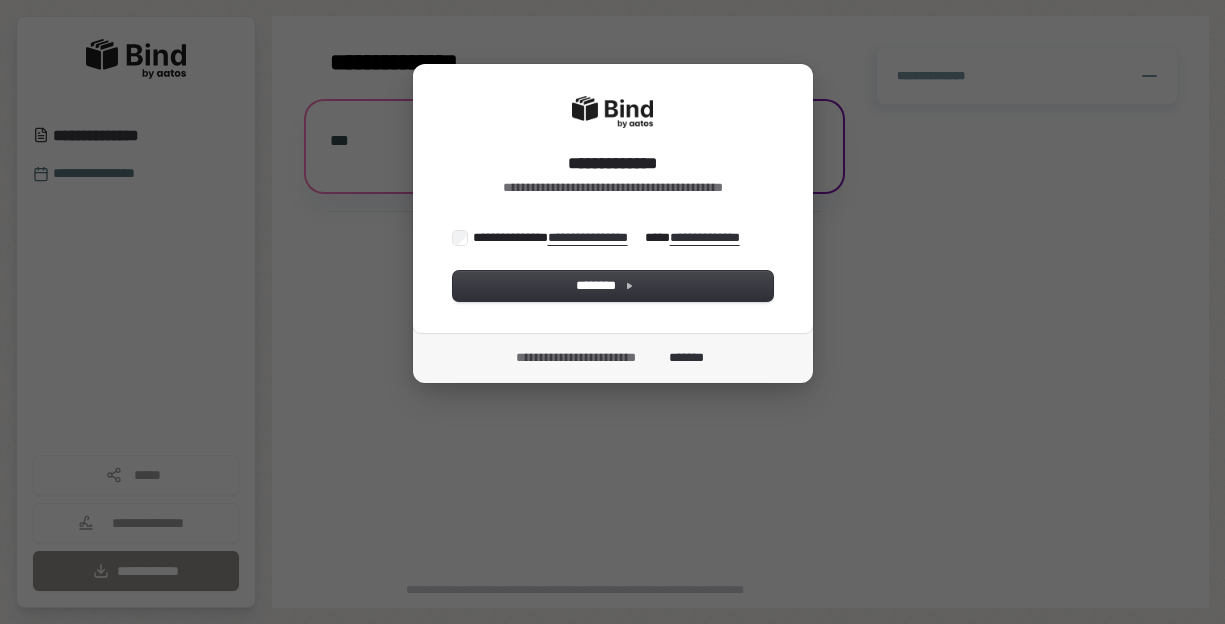 scroll, scrollTop: 0, scrollLeft: 0, axis: both 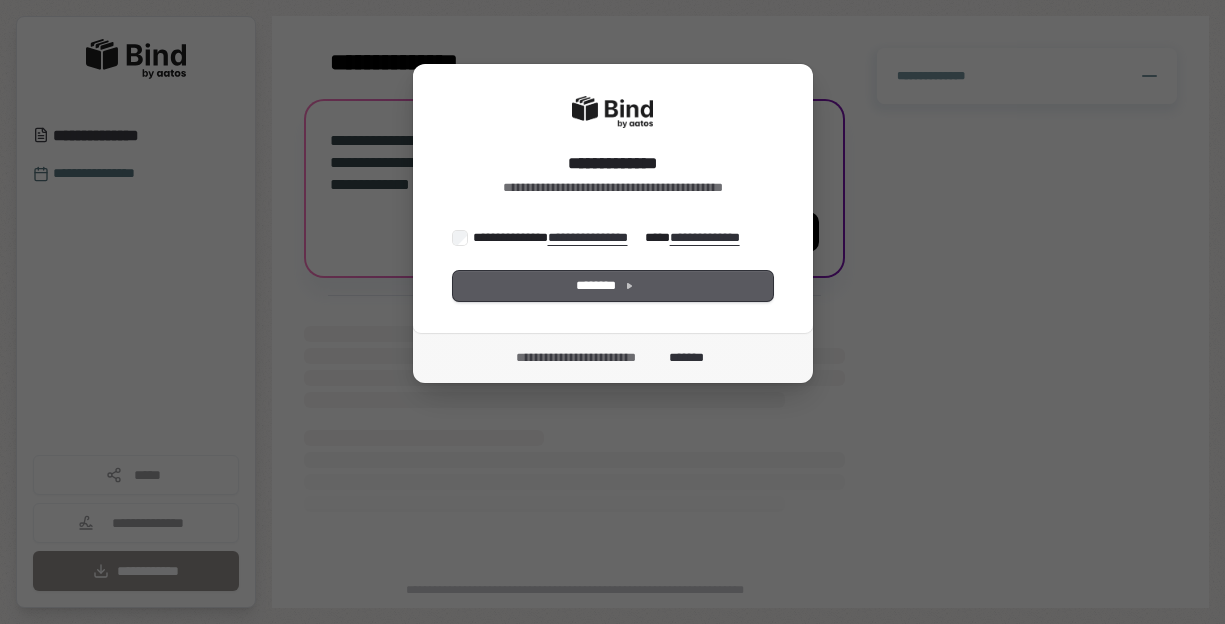 click on "********" at bounding box center [613, 286] 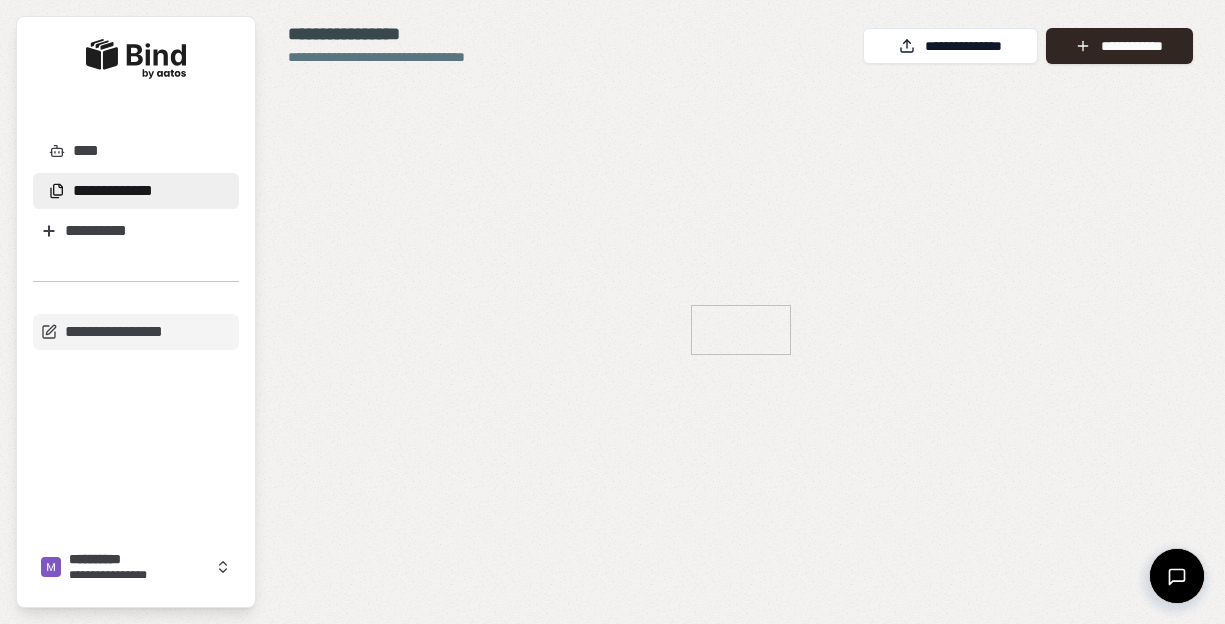 scroll, scrollTop: 0, scrollLeft: 0, axis: both 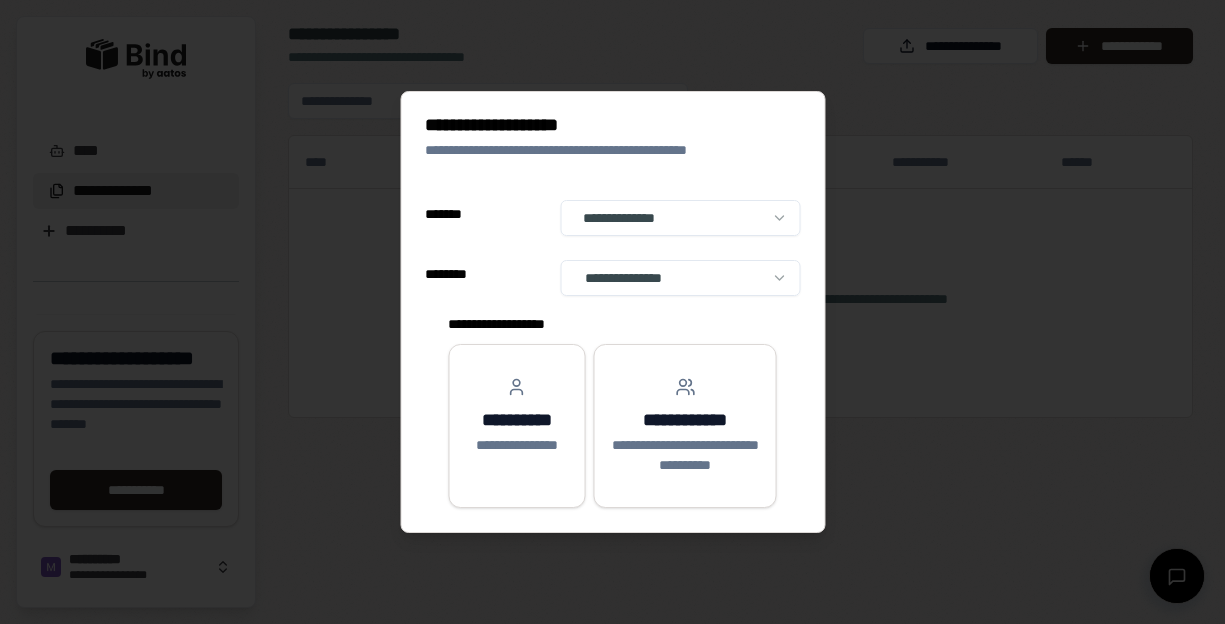 select on "**" 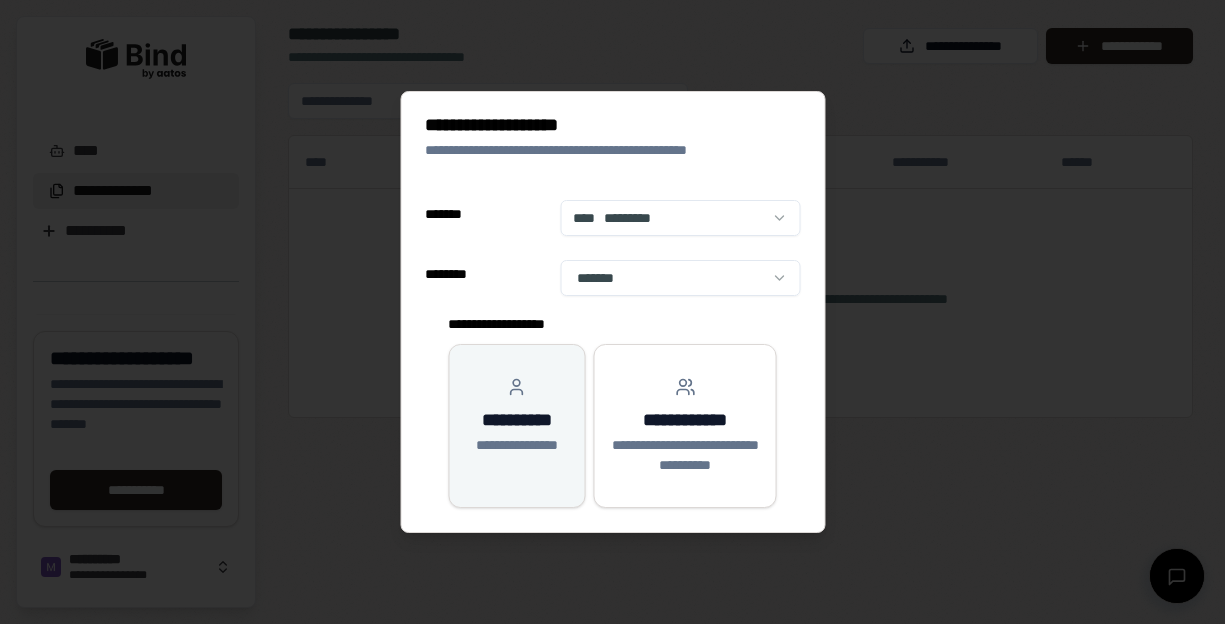 click on "**********" at bounding box center [516, 420] 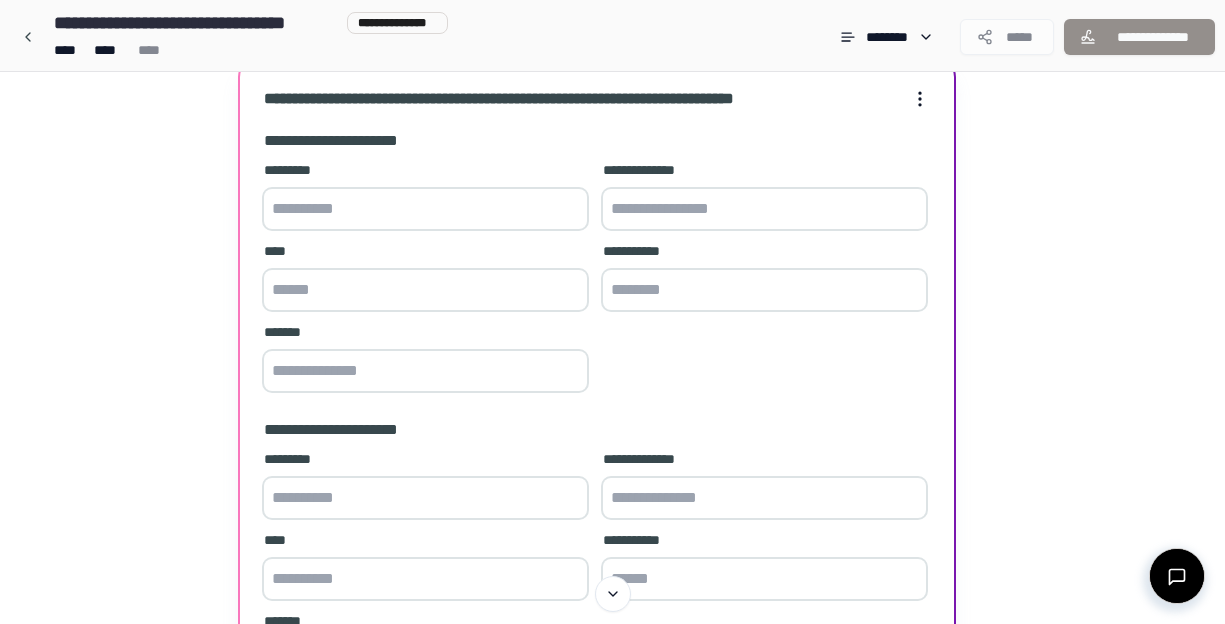 scroll, scrollTop: -3, scrollLeft: 0, axis: vertical 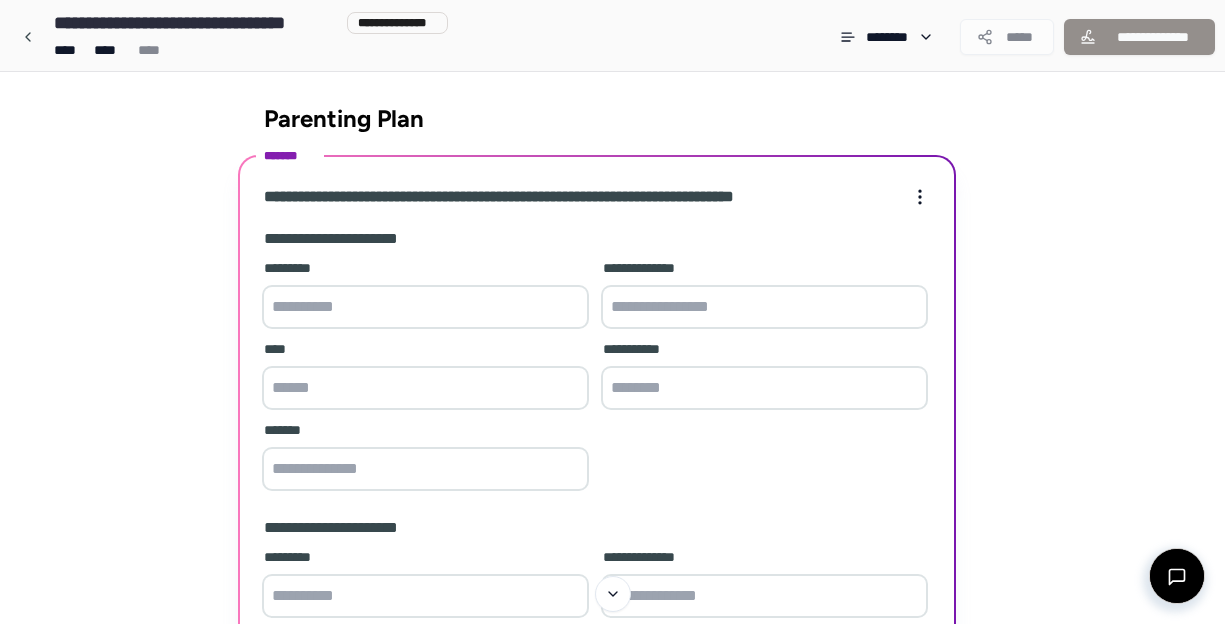 click at bounding box center (425, 307) 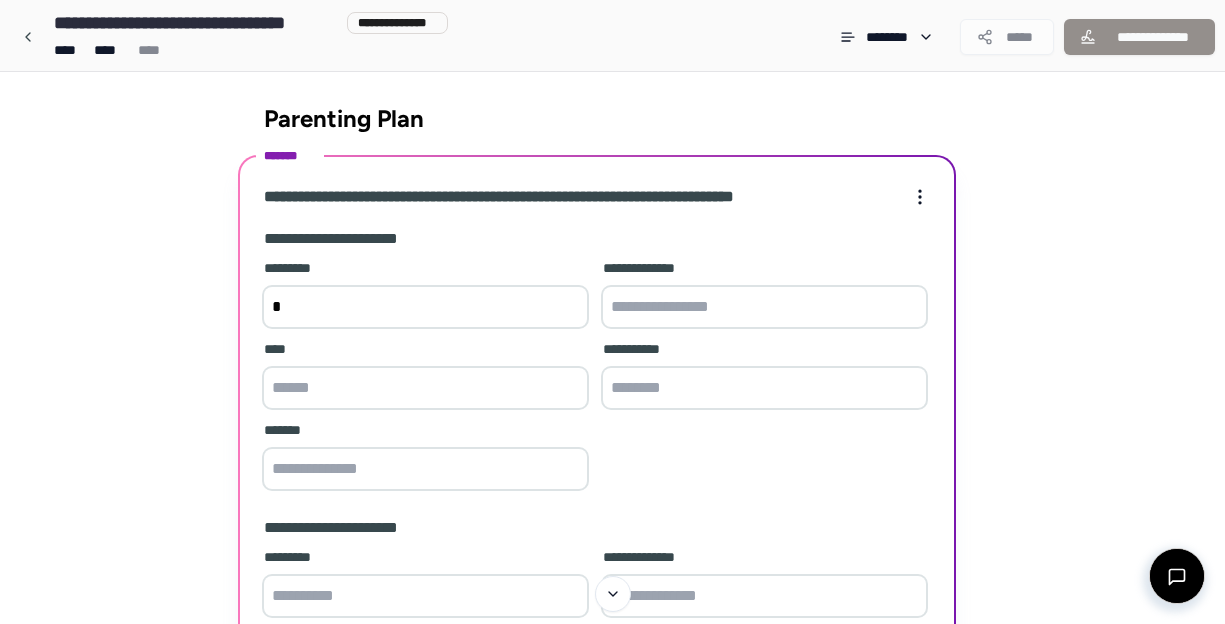 scroll, scrollTop: 0, scrollLeft: 0, axis: both 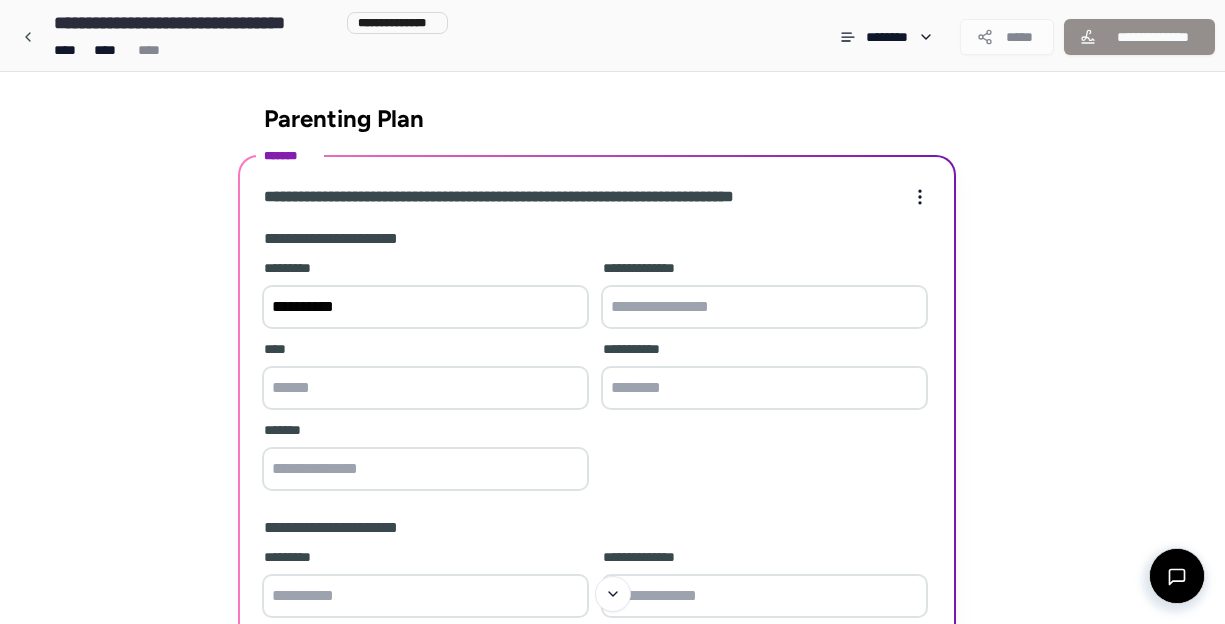 type on "**********" 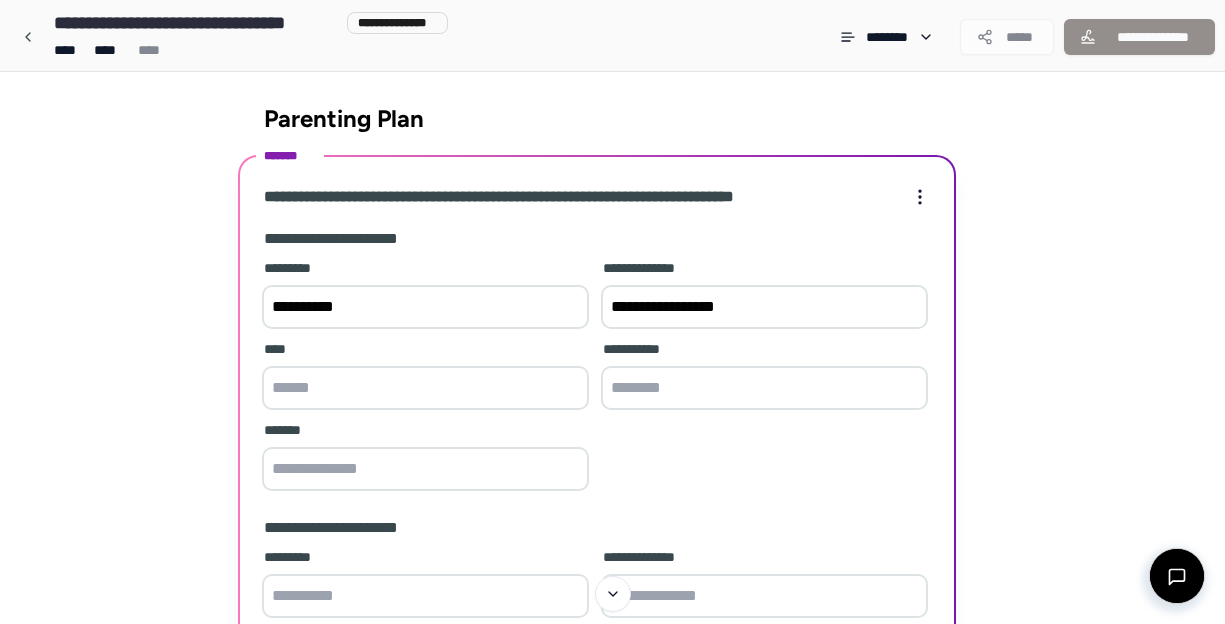 type on "**********" 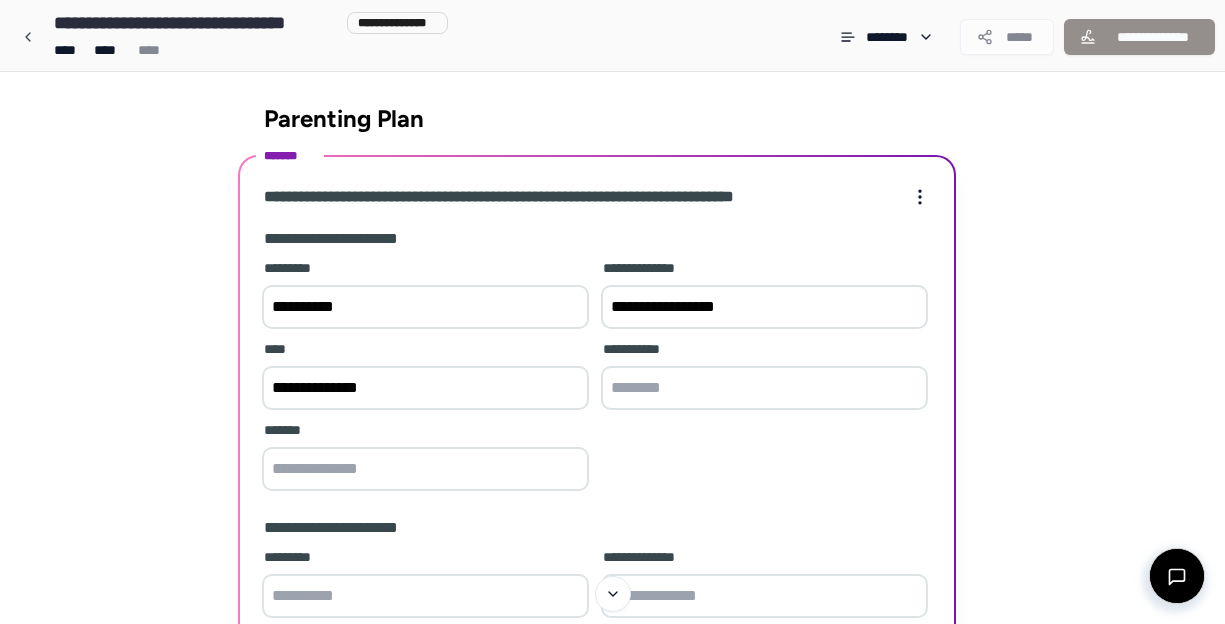 type on "**********" 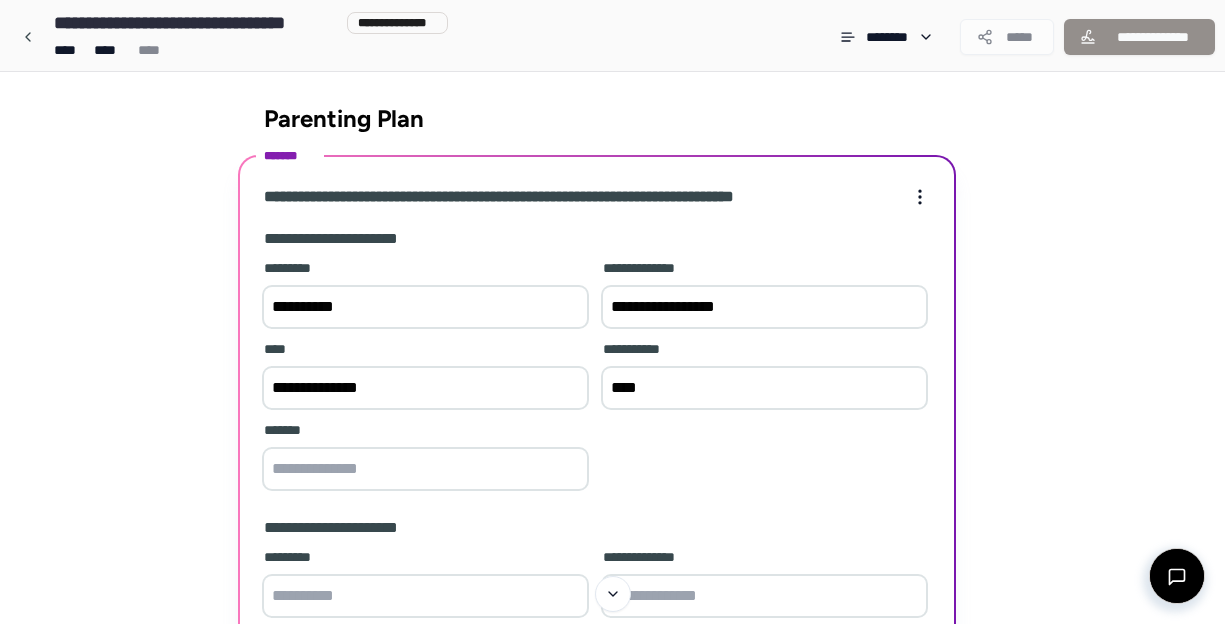 type on "****" 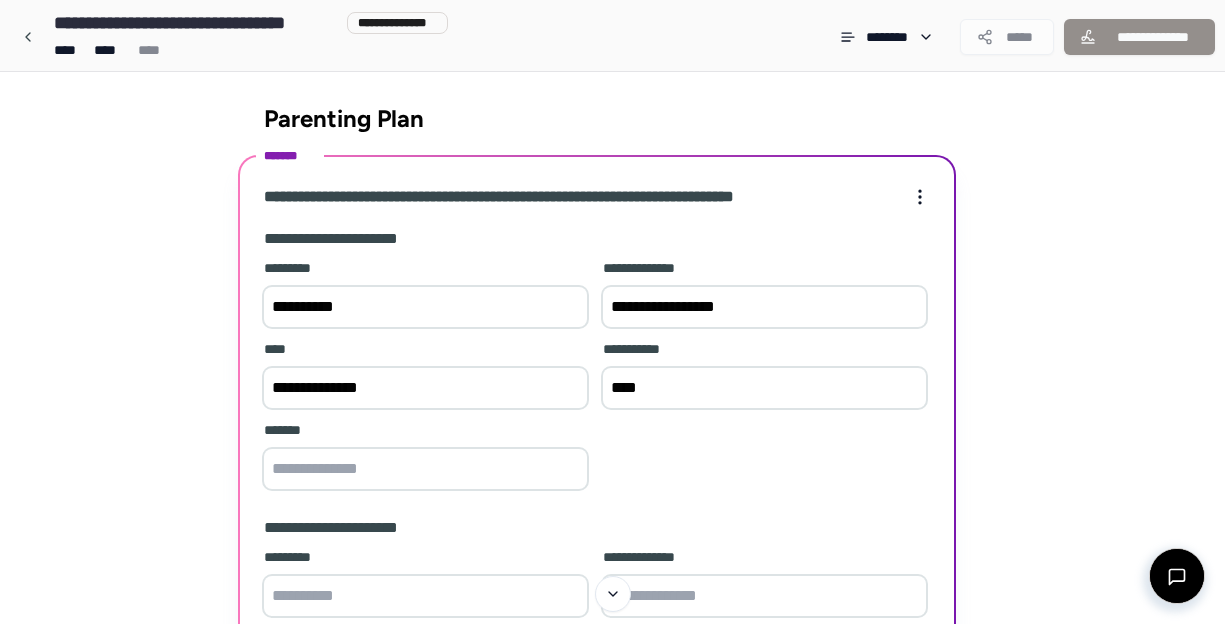 click at bounding box center (425, 469) 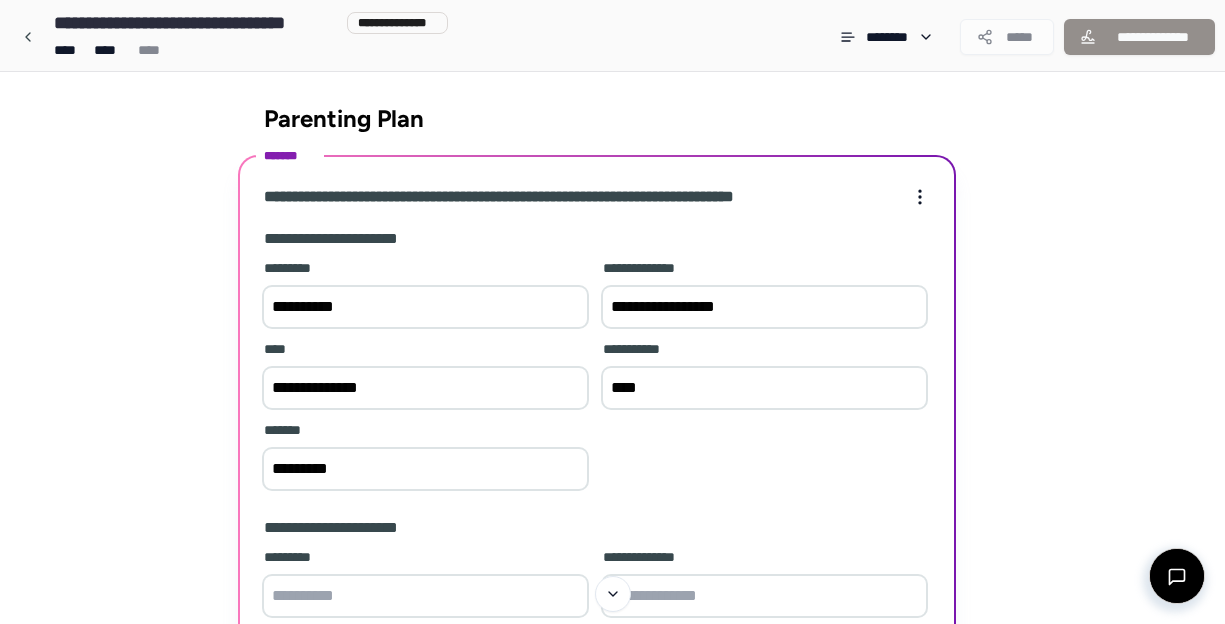 type on "*********" 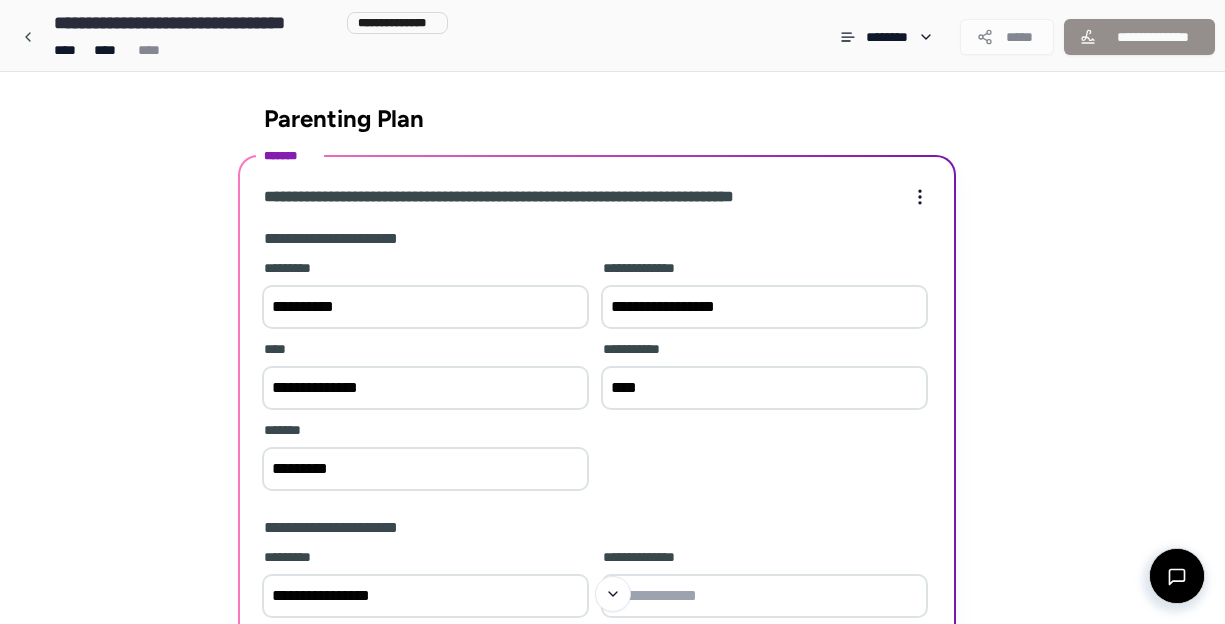 type on "**********" 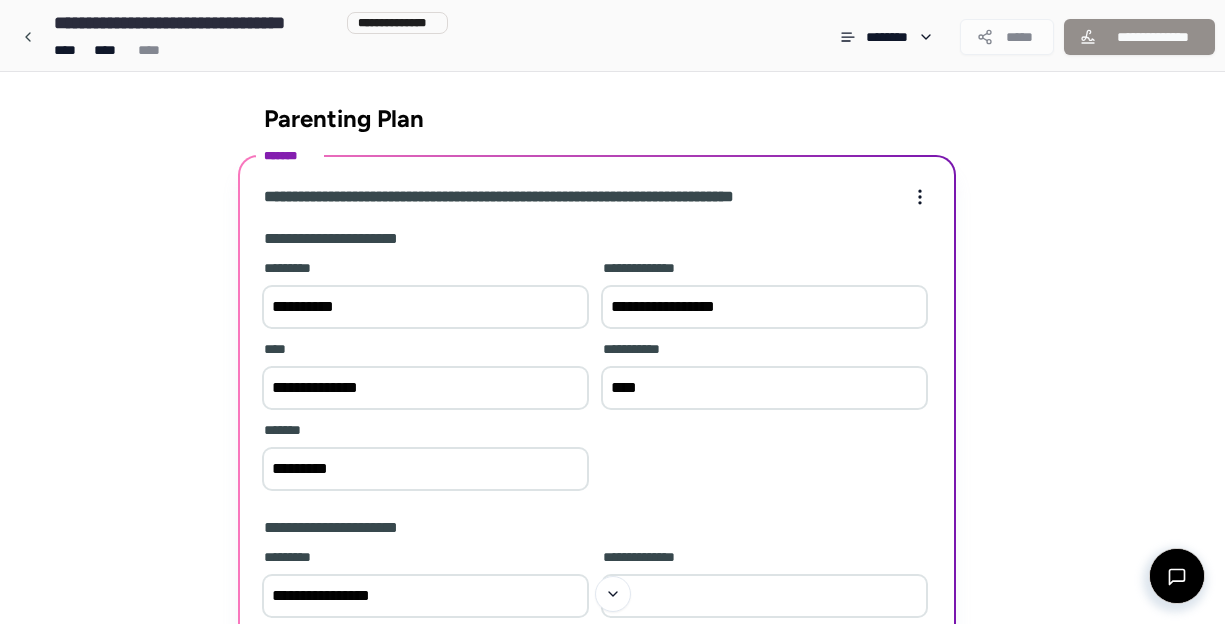 click on "**********" at bounding box center [597, 507] 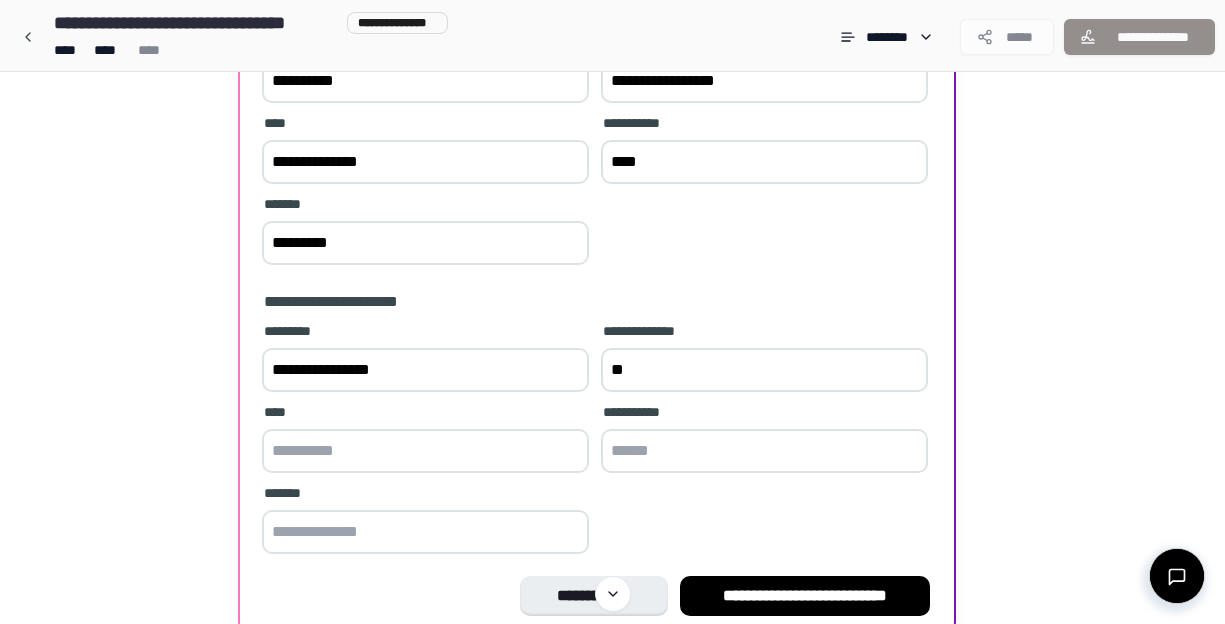 scroll, scrollTop: 248, scrollLeft: 0, axis: vertical 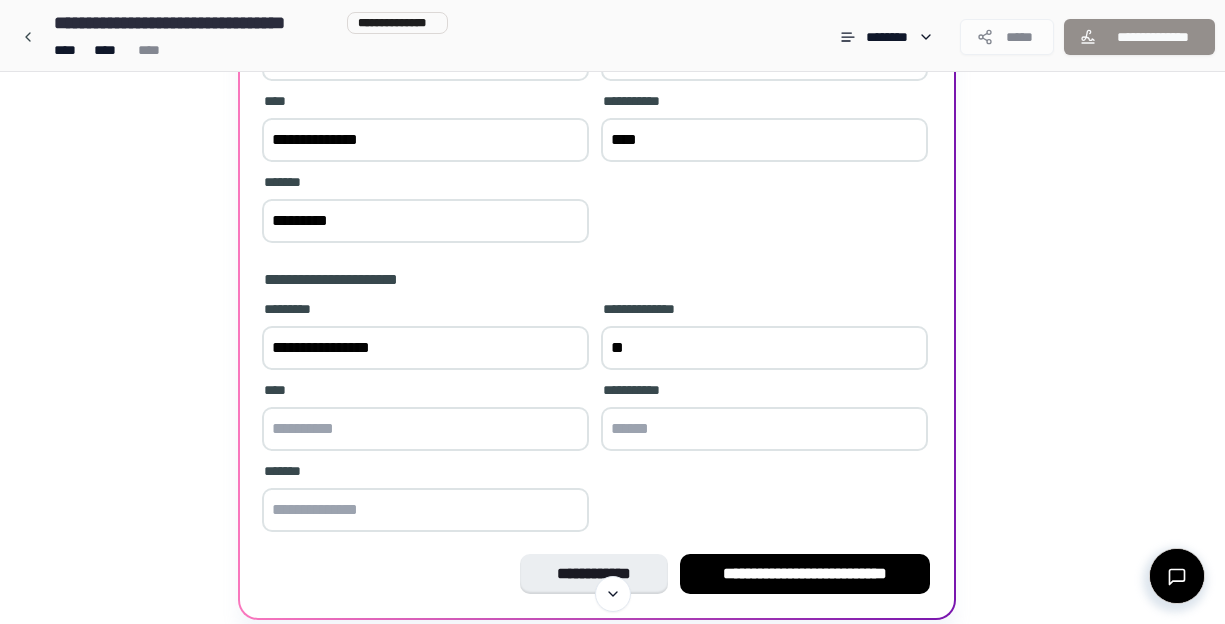 click on "**" at bounding box center [764, 348] 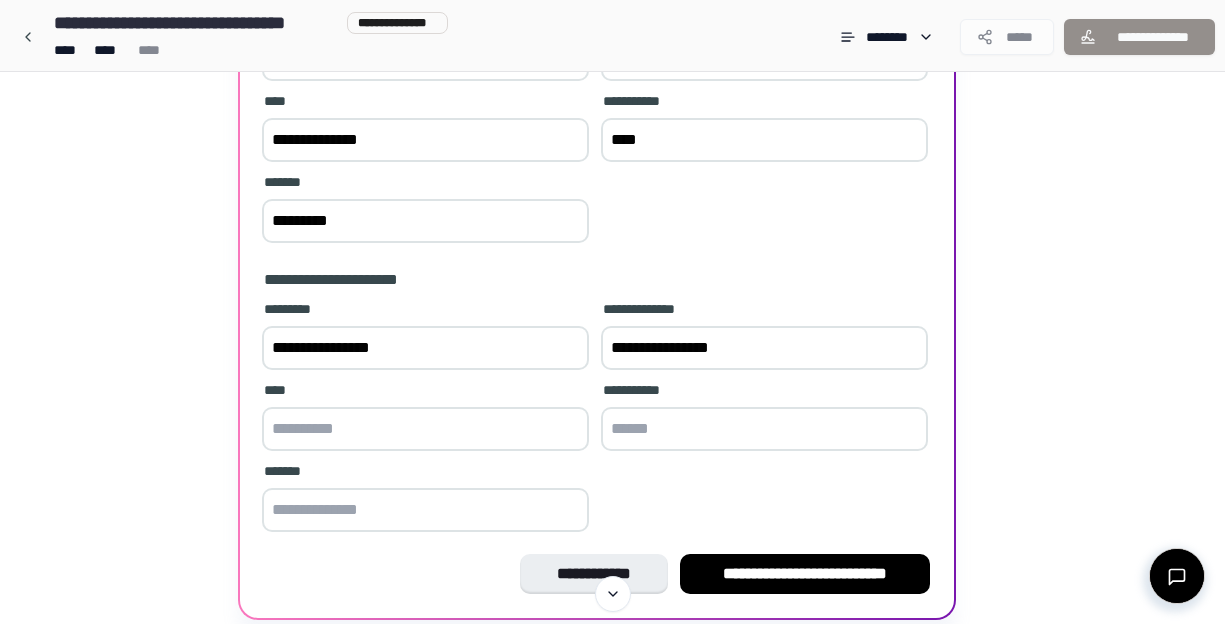 type on "**********" 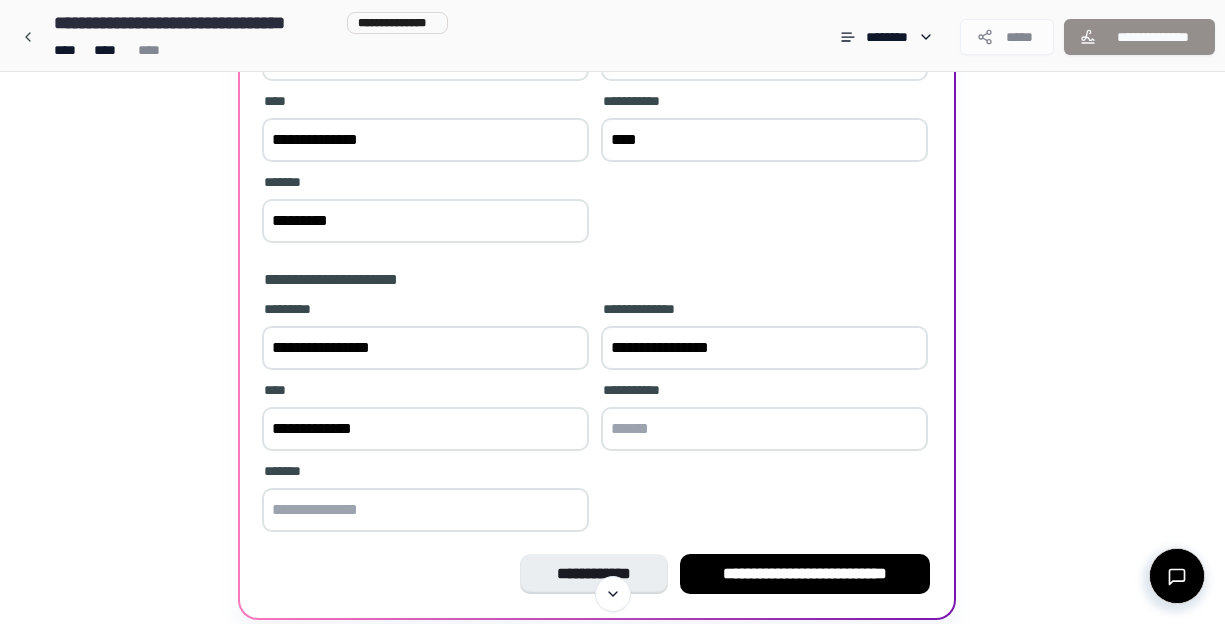 type on "**********" 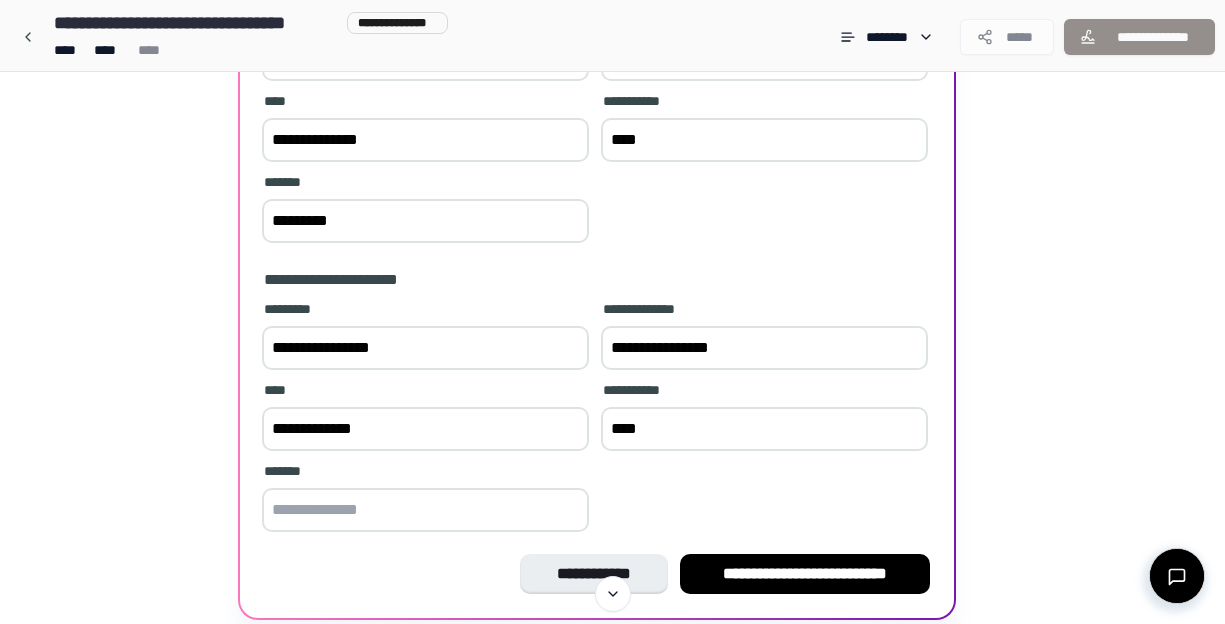 type on "****" 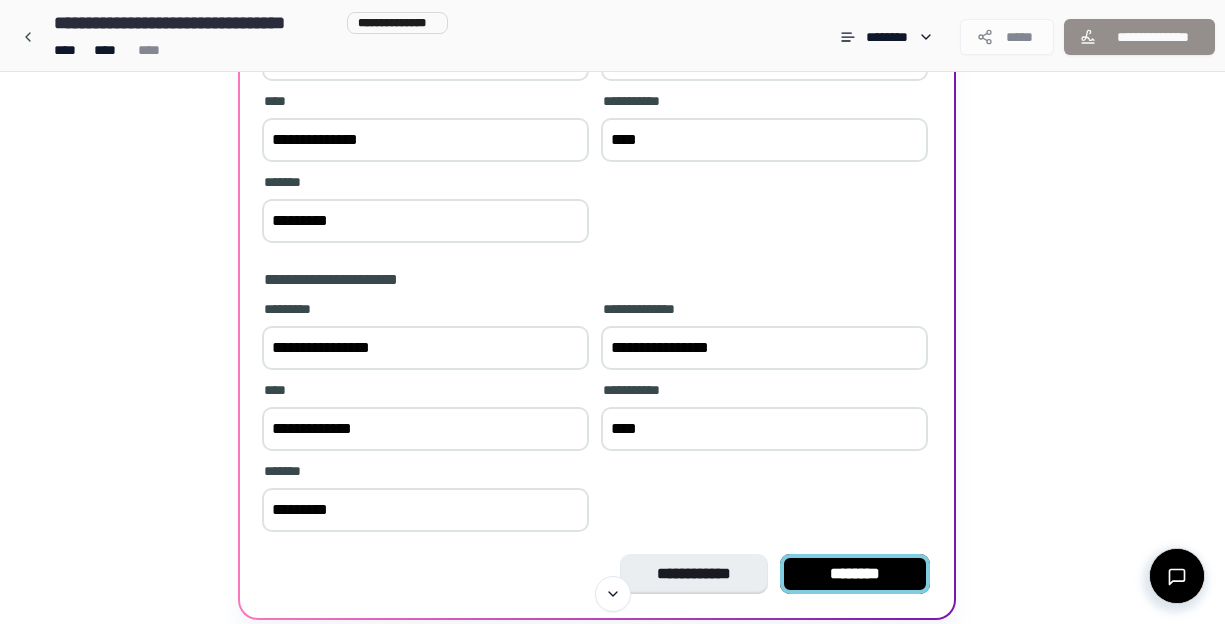 type on "*********" 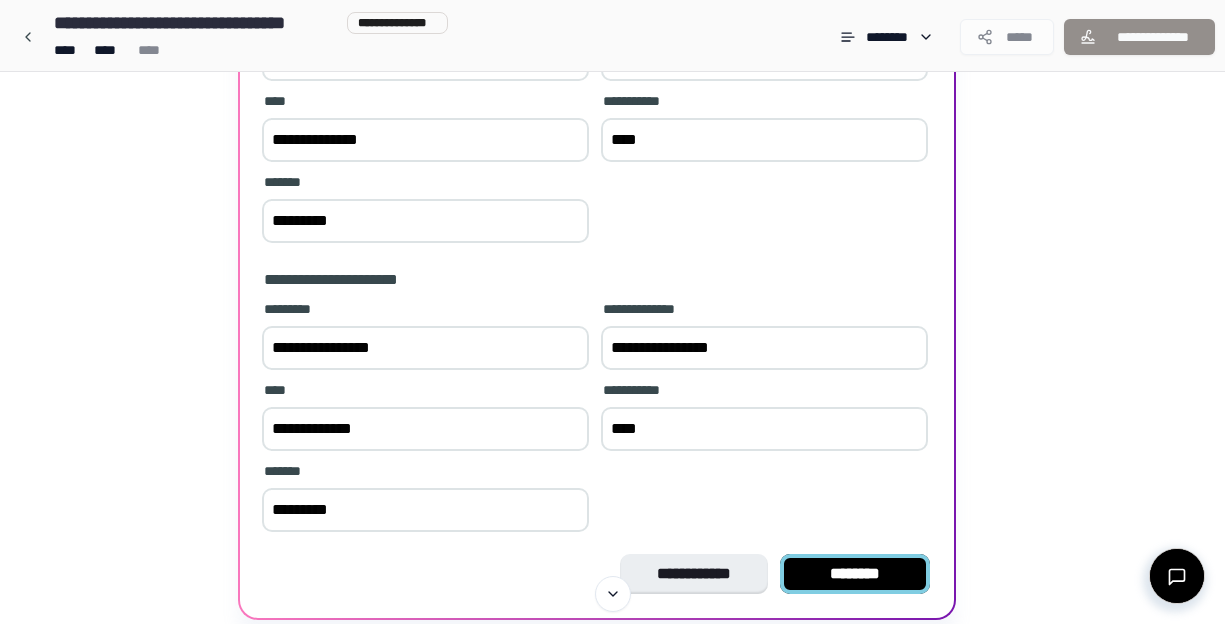 click on "********" at bounding box center (855, 574) 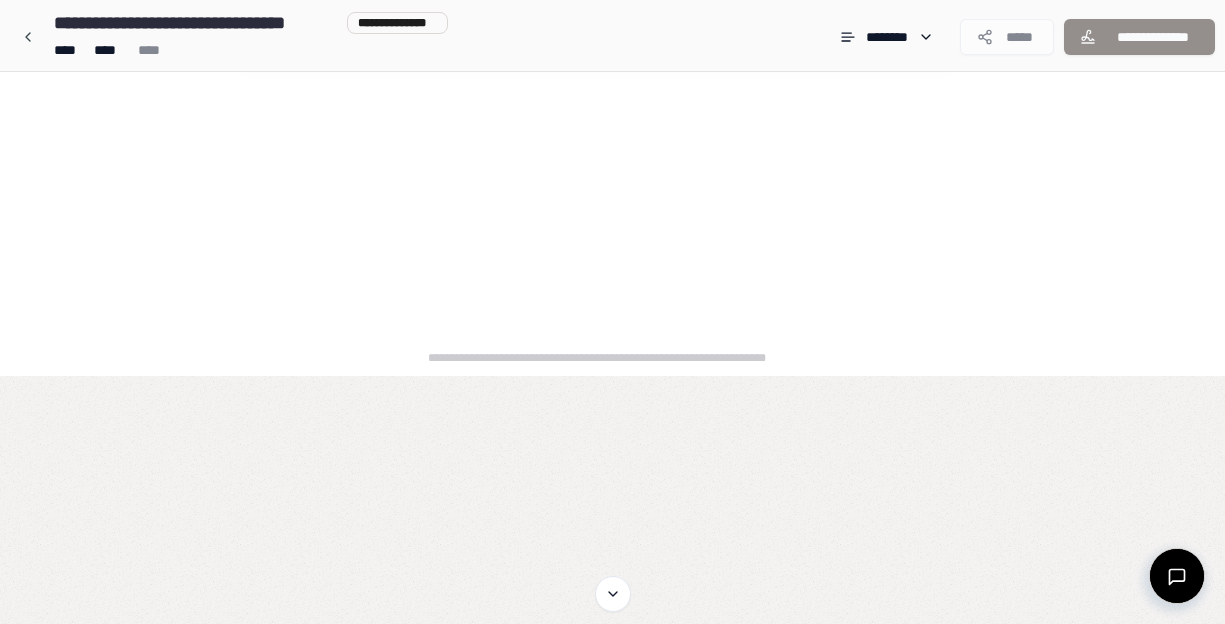 scroll, scrollTop: 0, scrollLeft: 0, axis: both 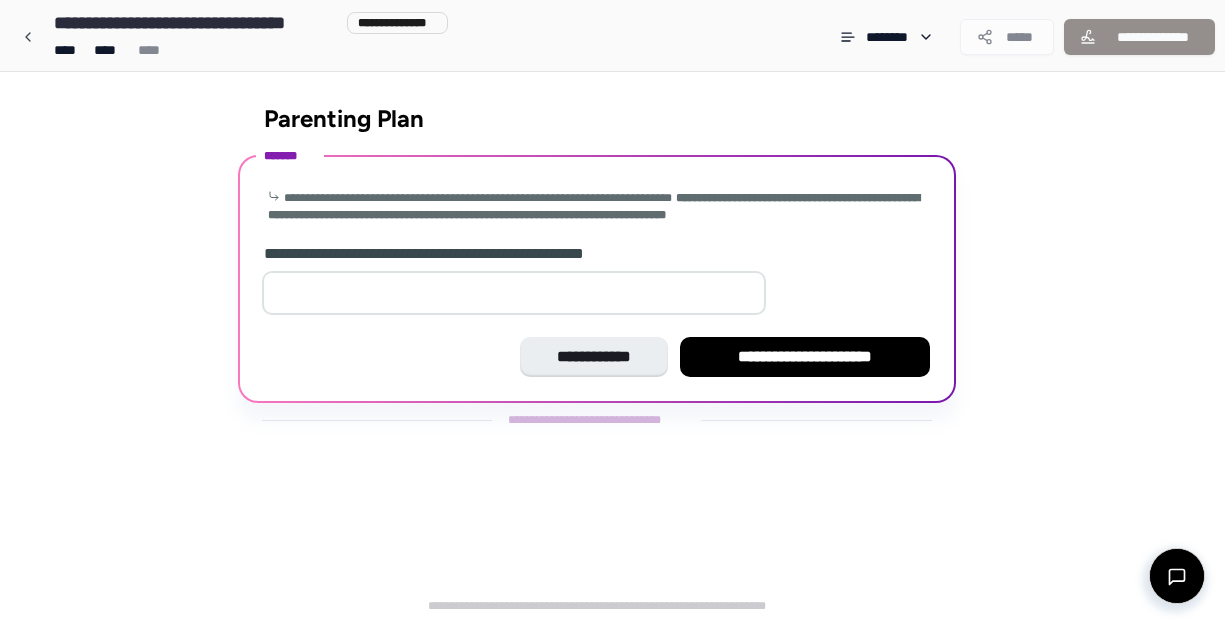 click at bounding box center [514, 293] 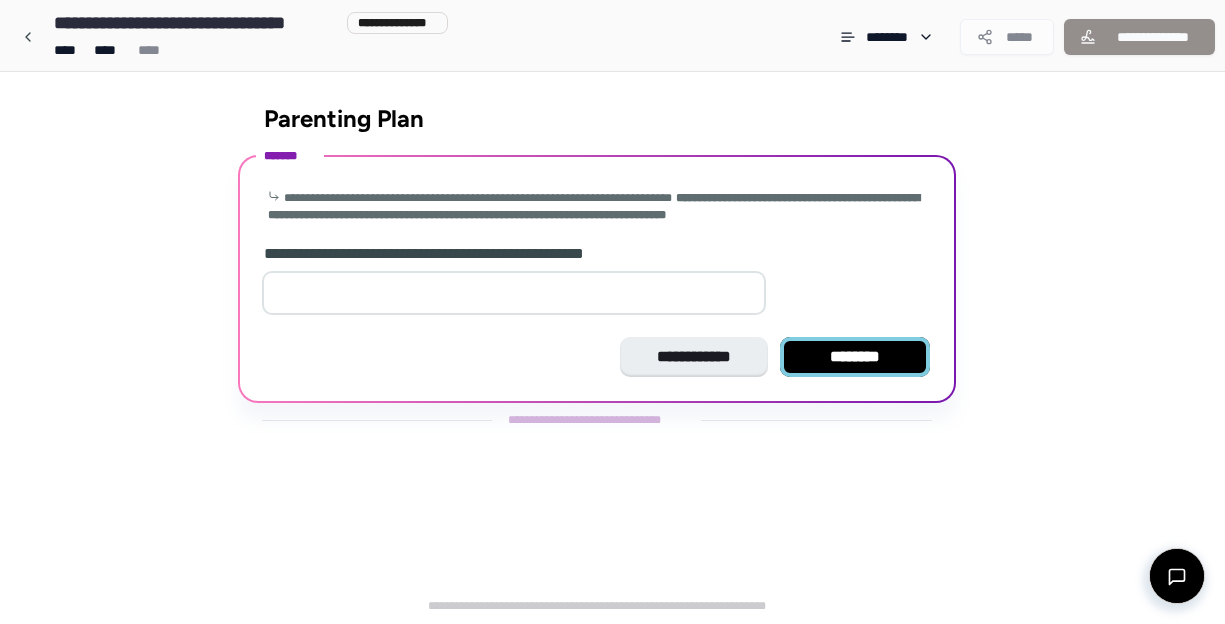 type on "*" 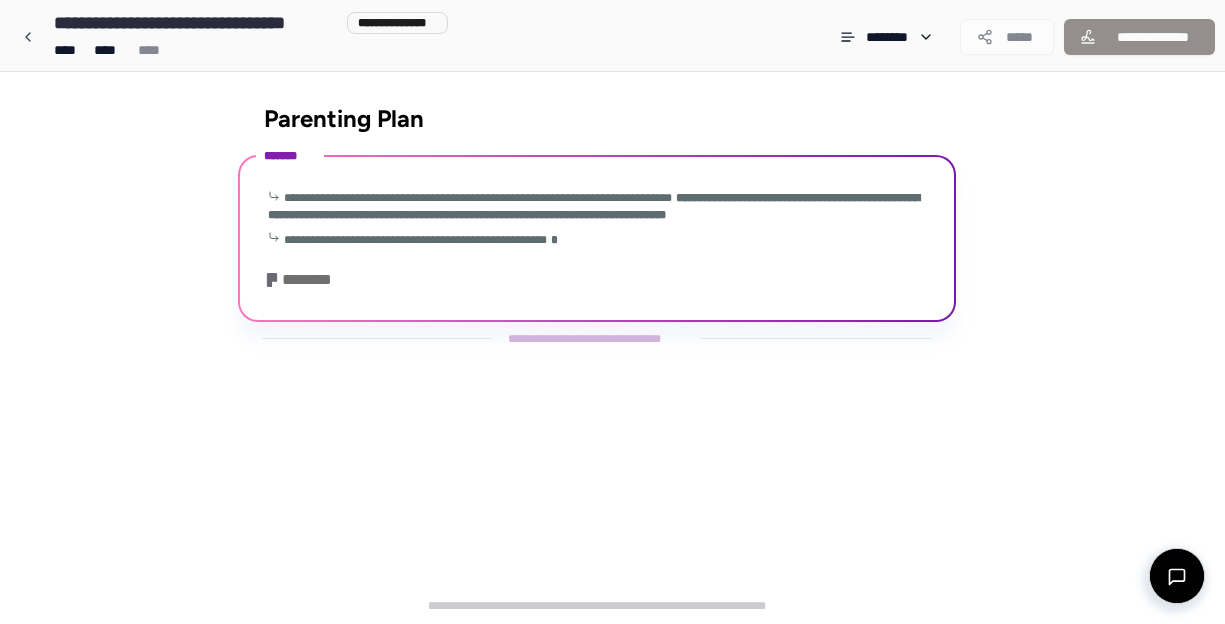 scroll, scrollTop: 88, scrollLeft: 0, axis: vertical 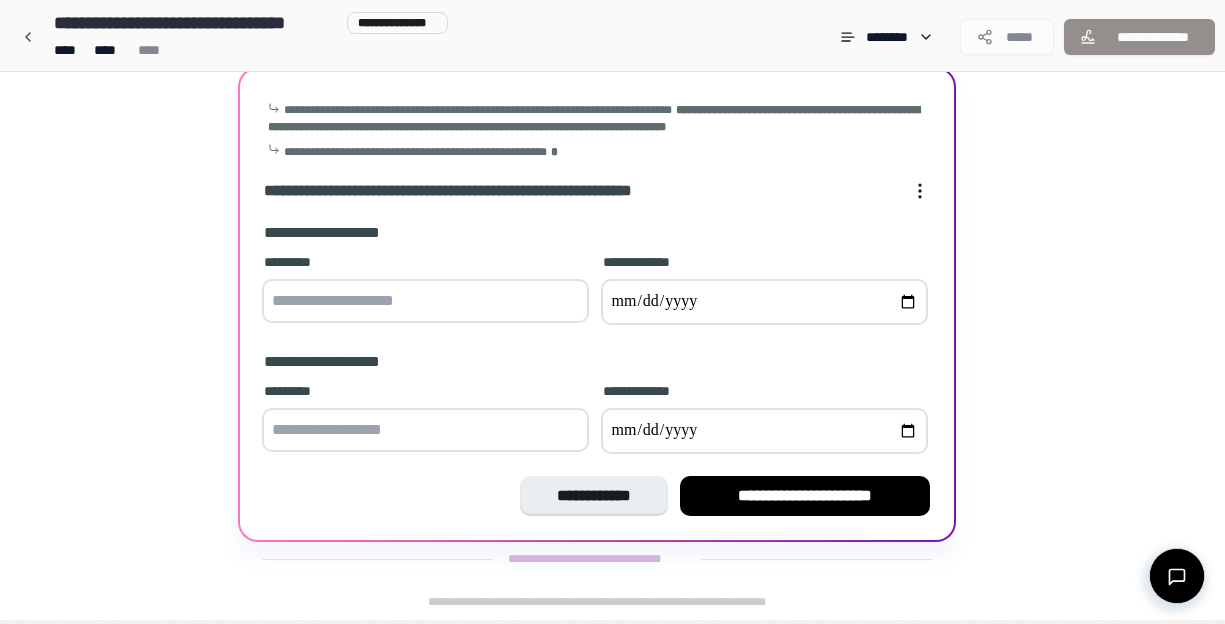 click at bounding box center (425, 301) 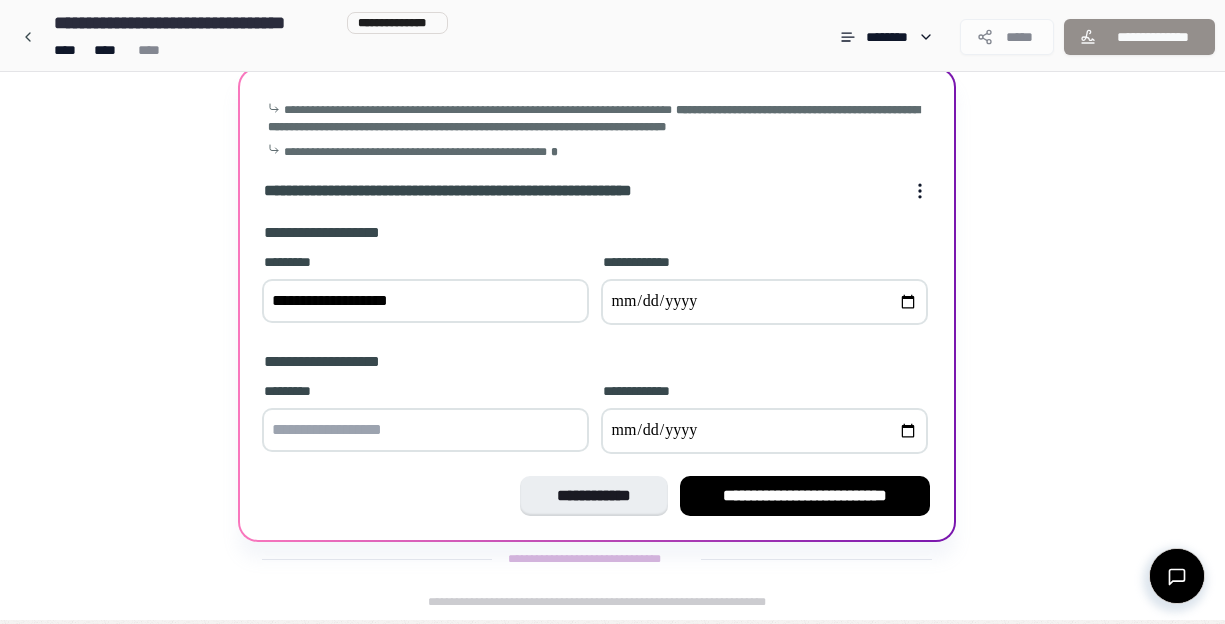 type on "**********" 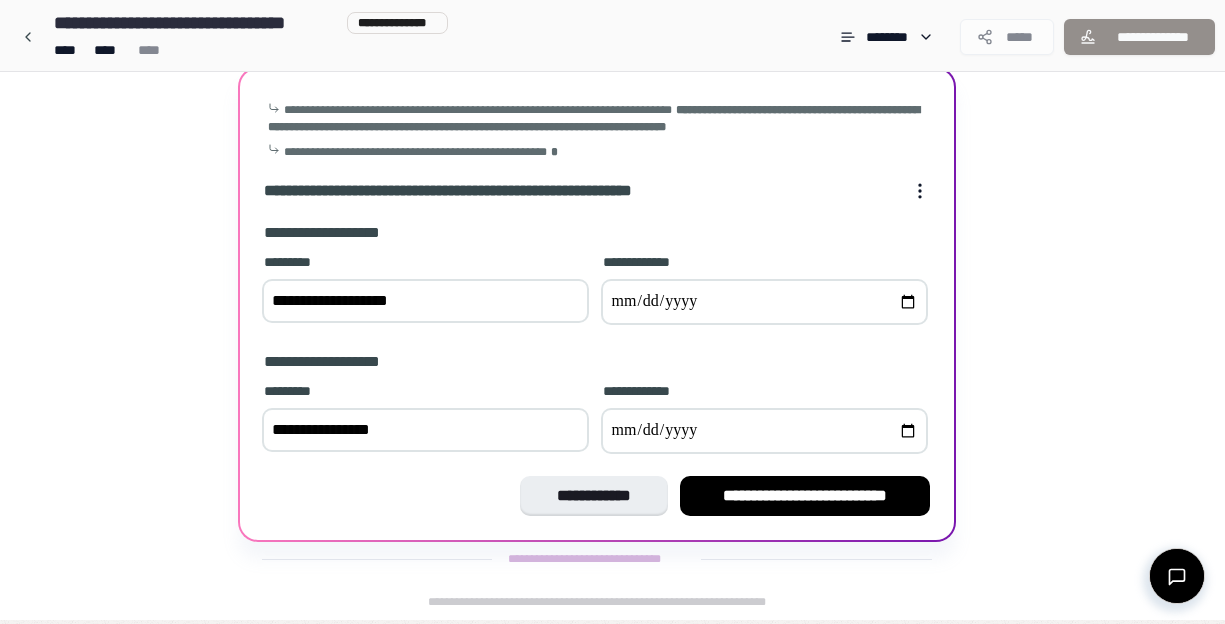type on "**********" 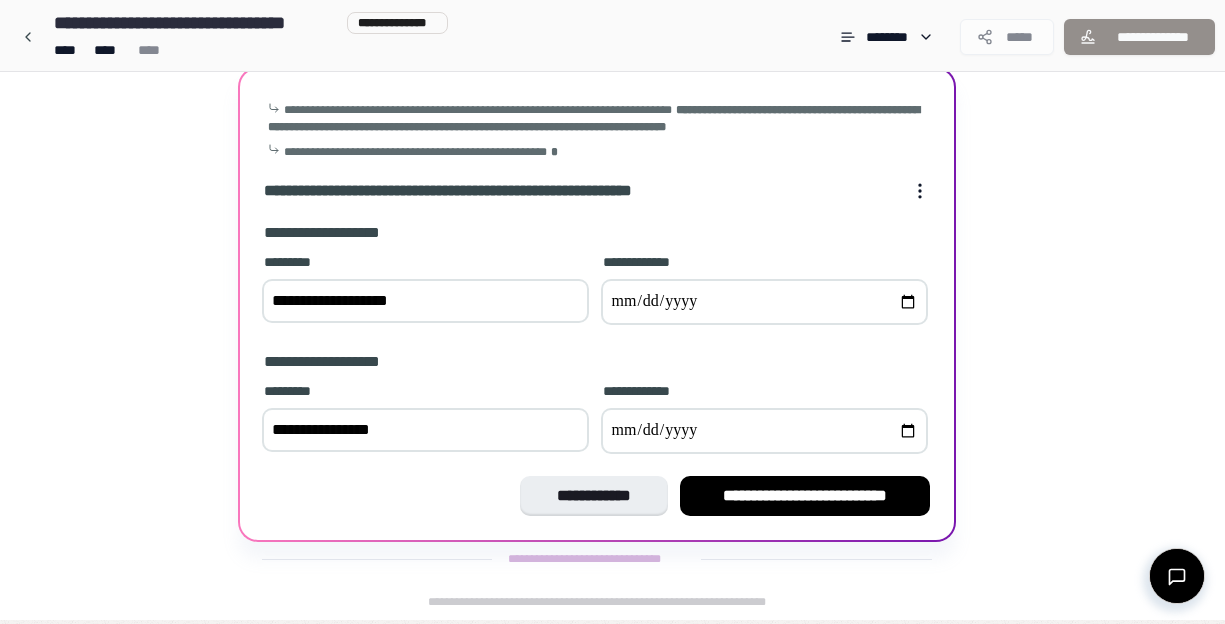 click on "**********" at bounding box center [597, 362] 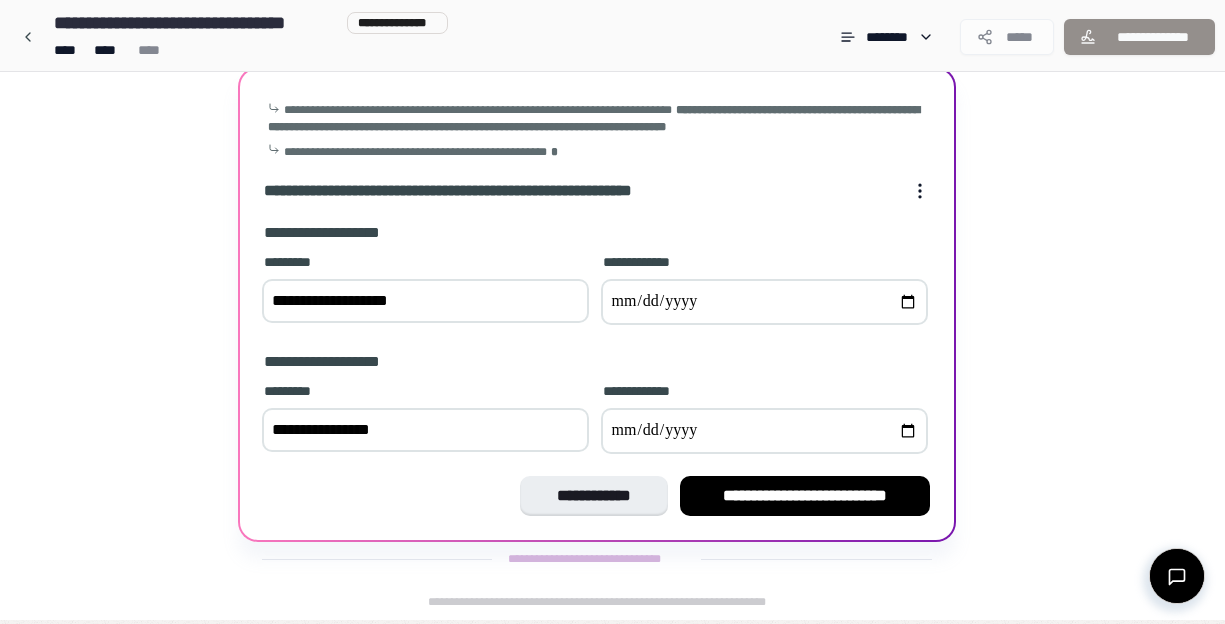 click at bounding box center [764, 431] 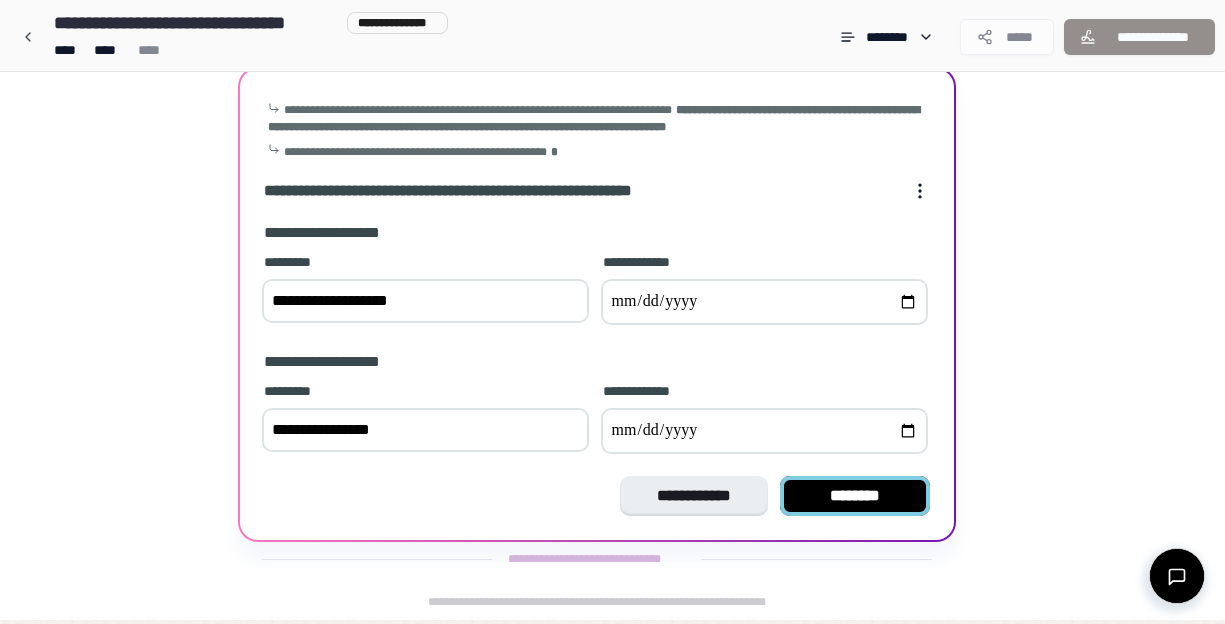 type on "**********" 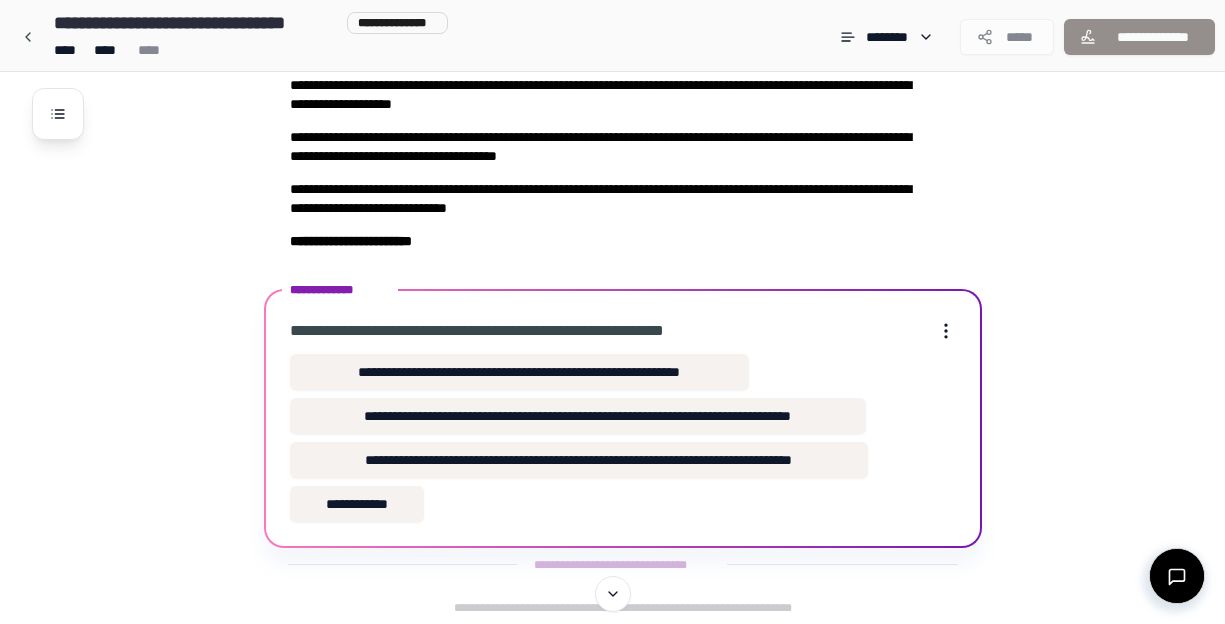 scroll, scrollTop: 301, scrollLeft: 0, axis: vertical 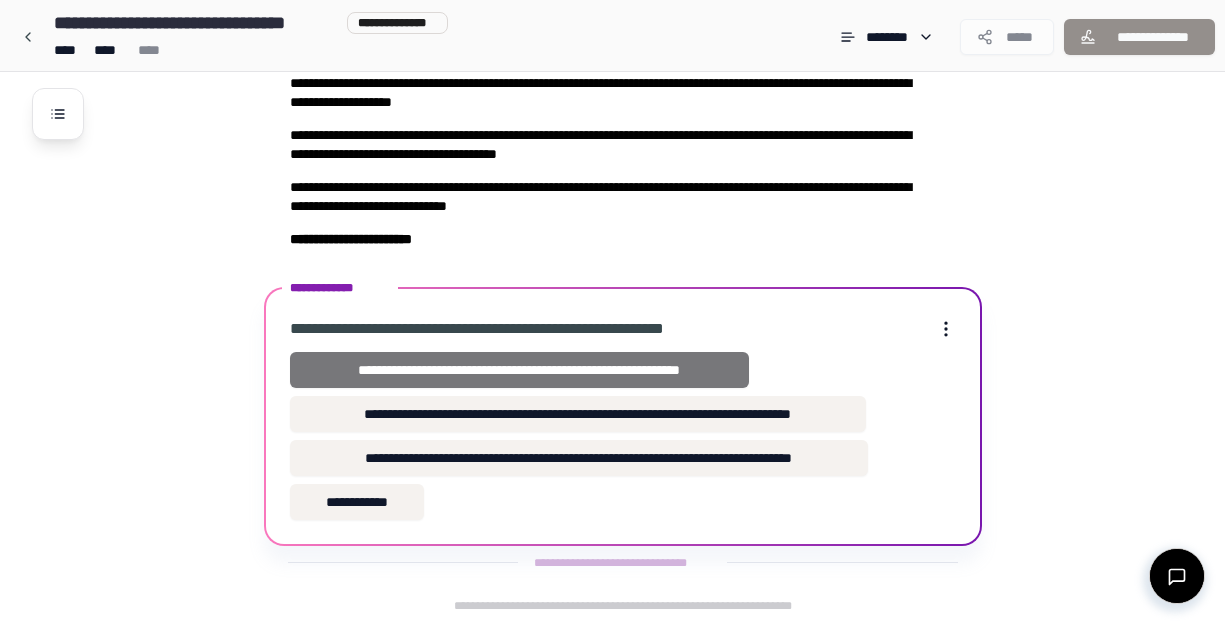 click on "**********" at bounding box center [520, 370] 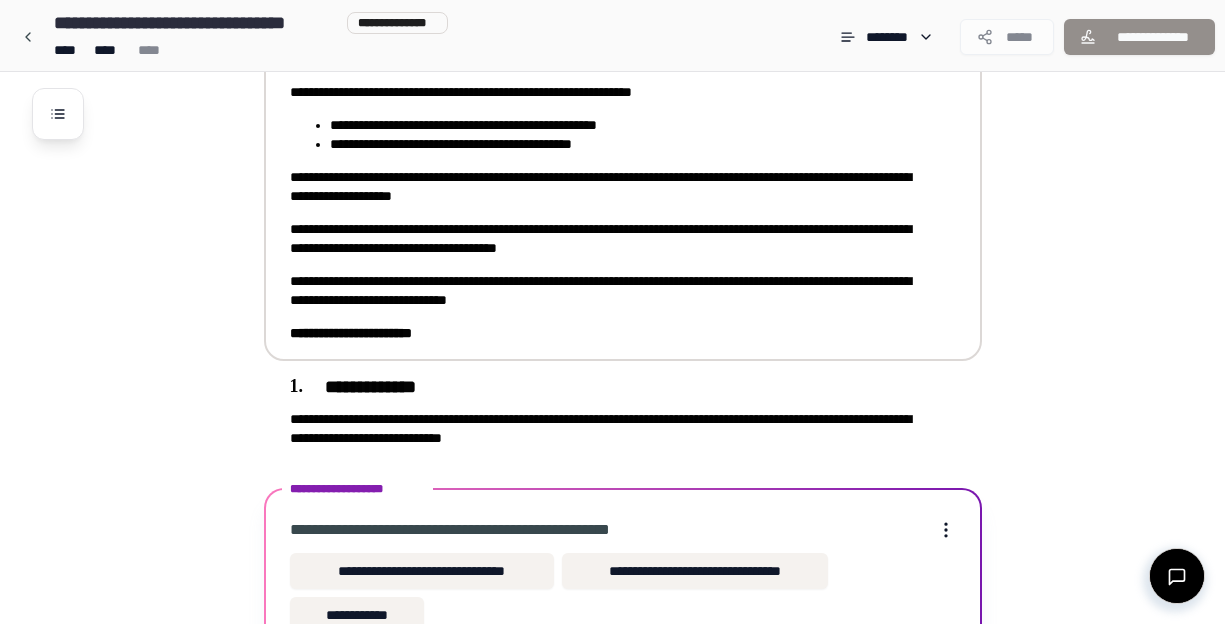 scroll, scrollTop: 316, scrollLeft: 0, axis: vertical 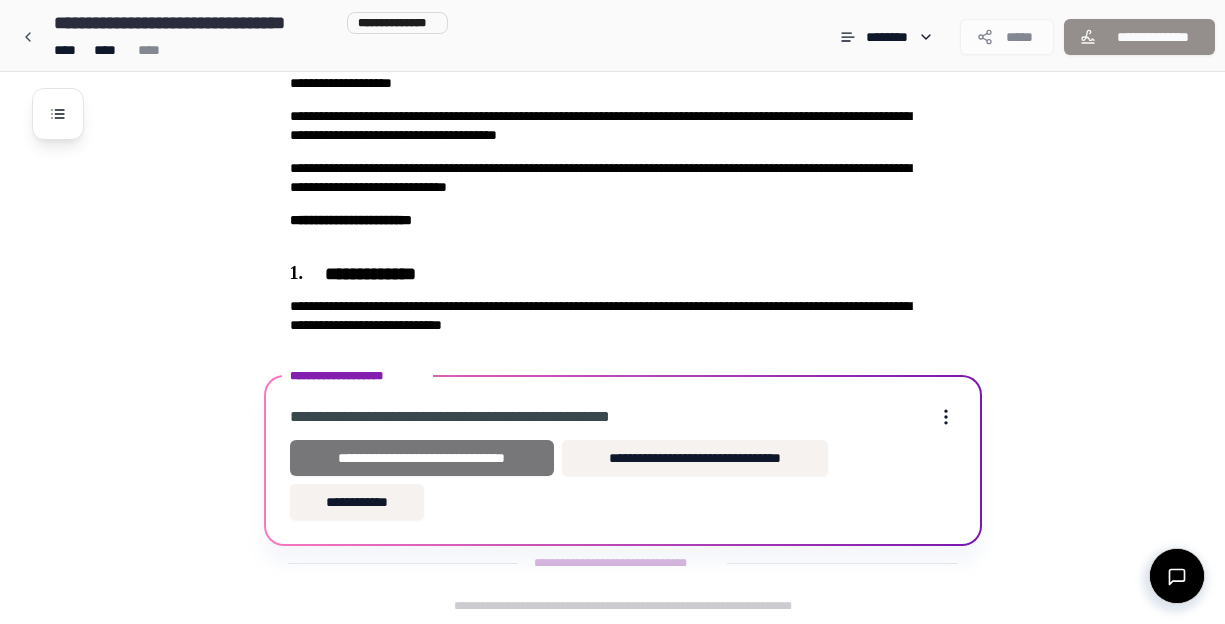 click on "**********" at bounding box center (422, 458) 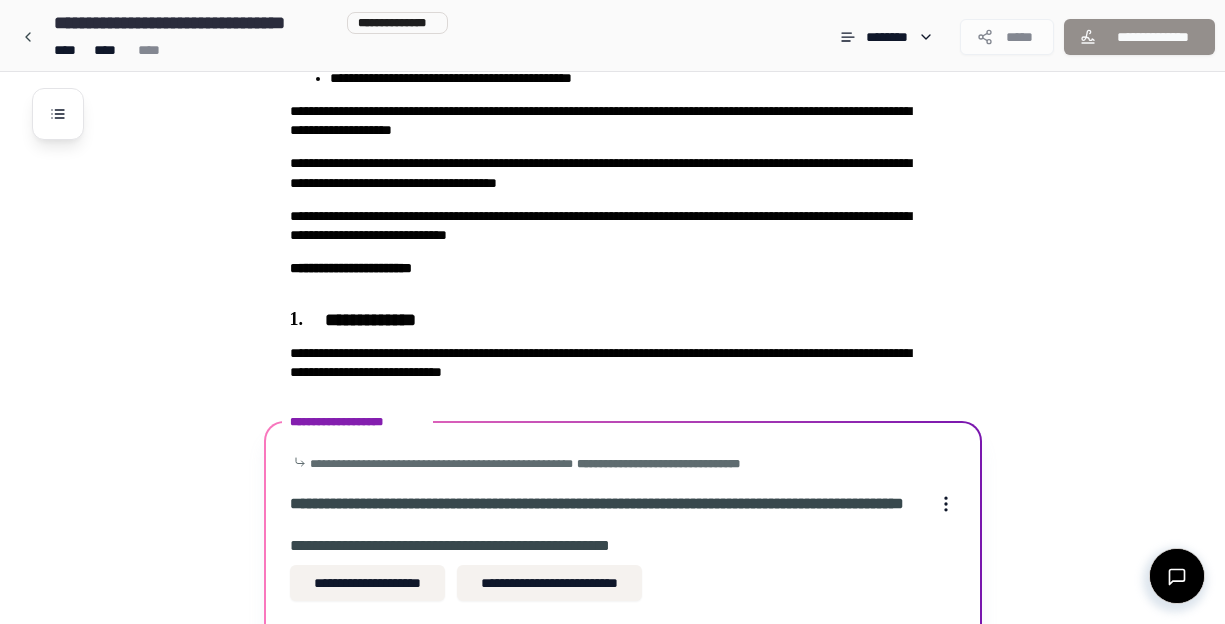scroll, scrollTop: 669, scrollLeft: 0, axis: vertical 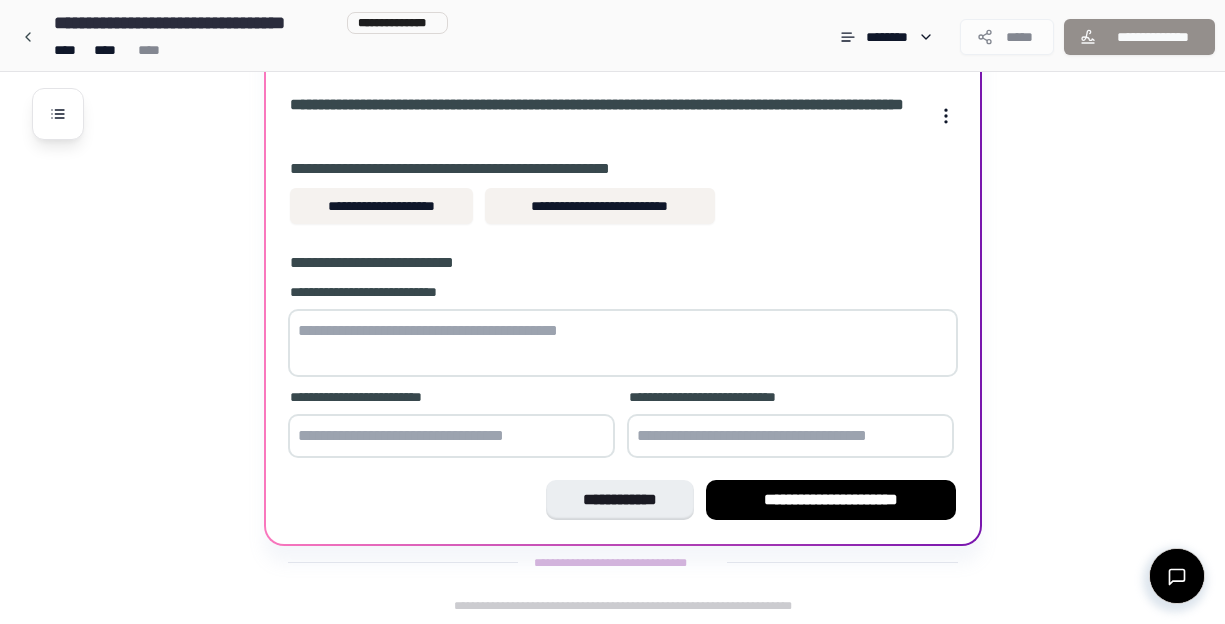 click at bounding box center (623, 343) 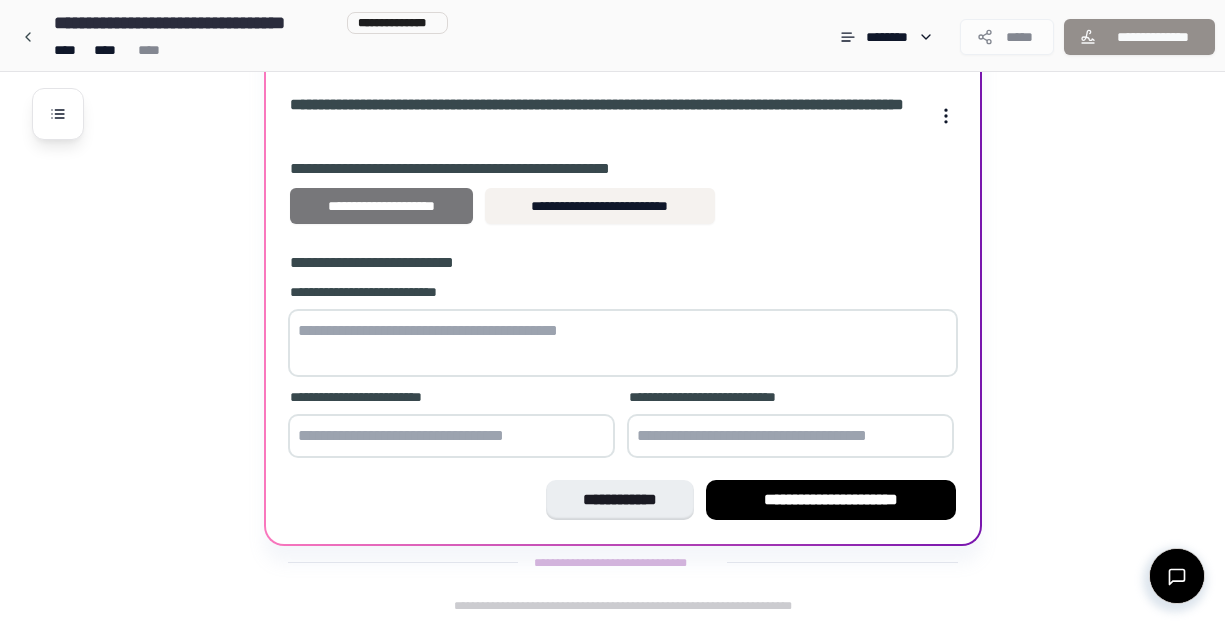 click on "**********" at bounding box center (382, 206) 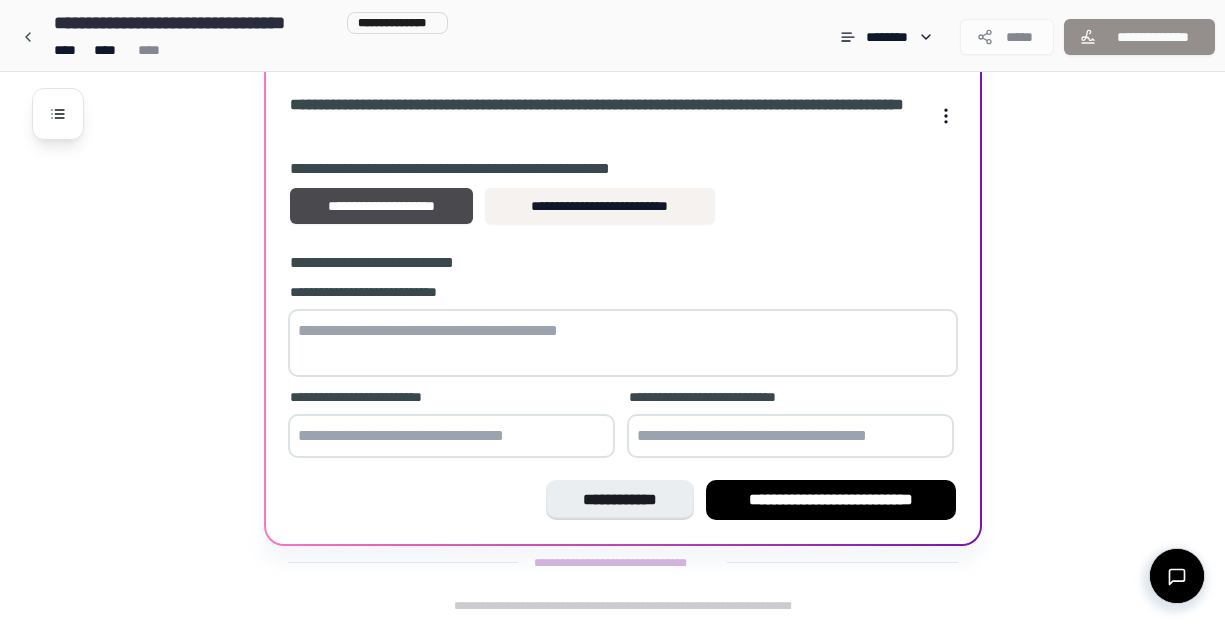 click at bounding box center [623, 343] 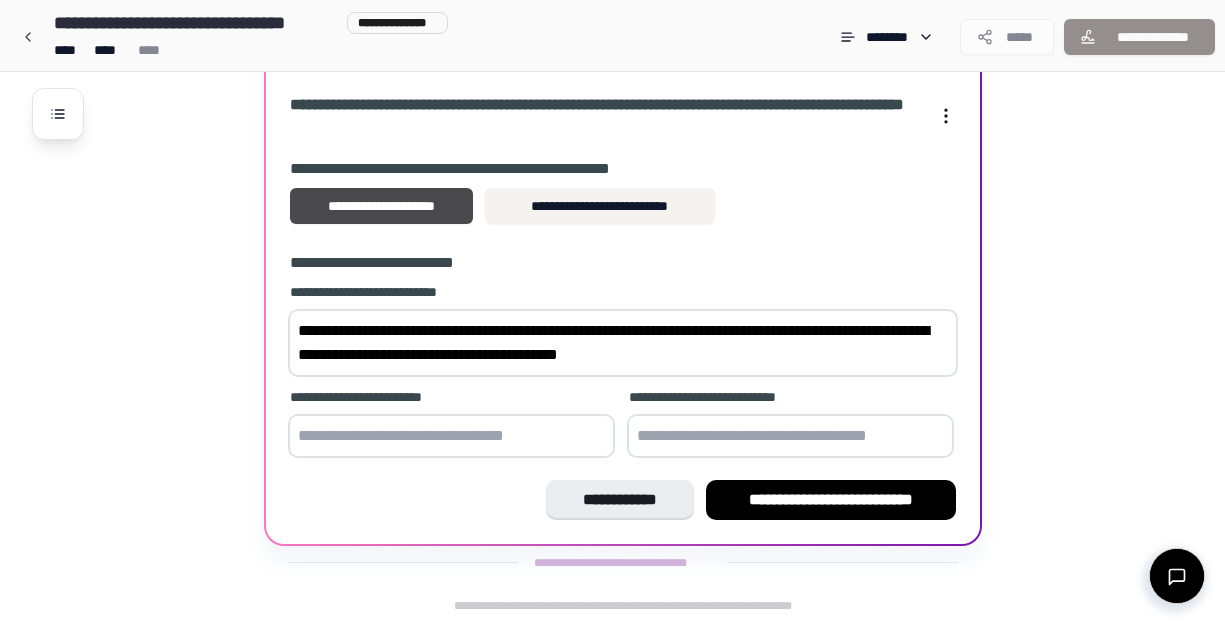 type on "**********" 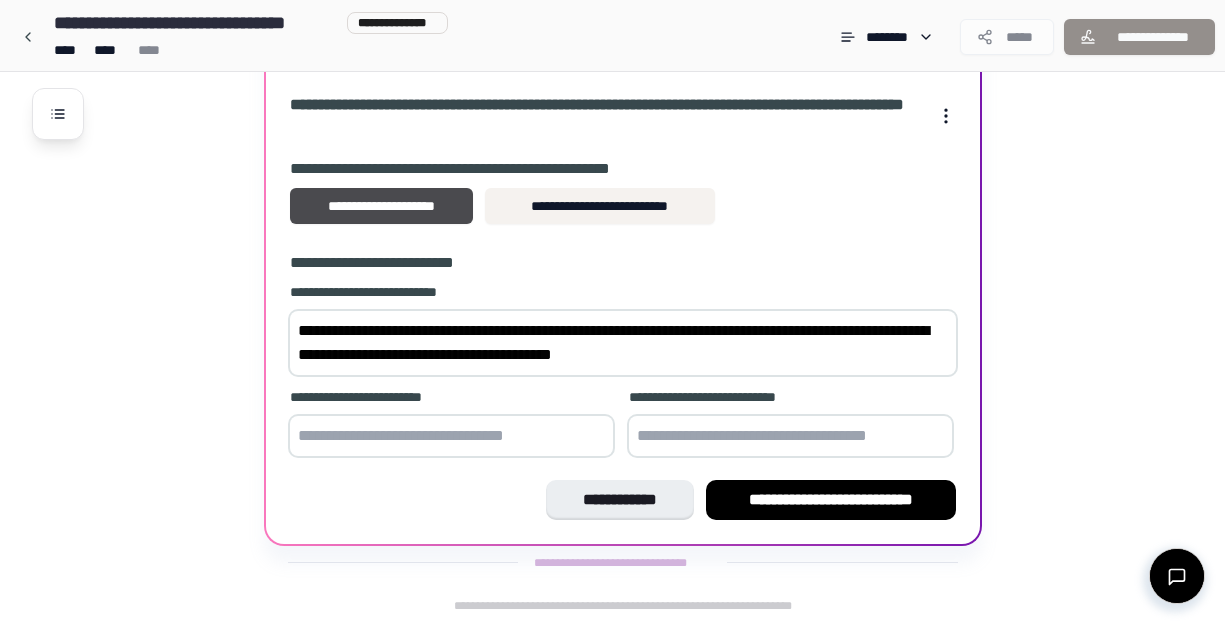 click at bounding box center (451, 436) 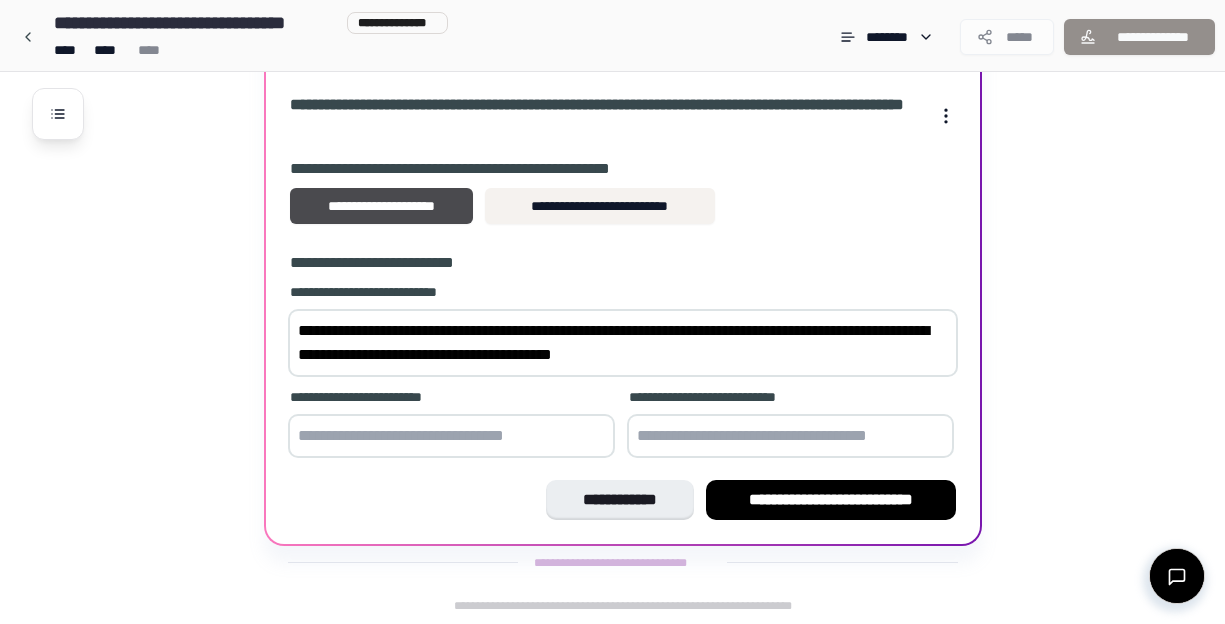 click at bounding box center [451, 436] 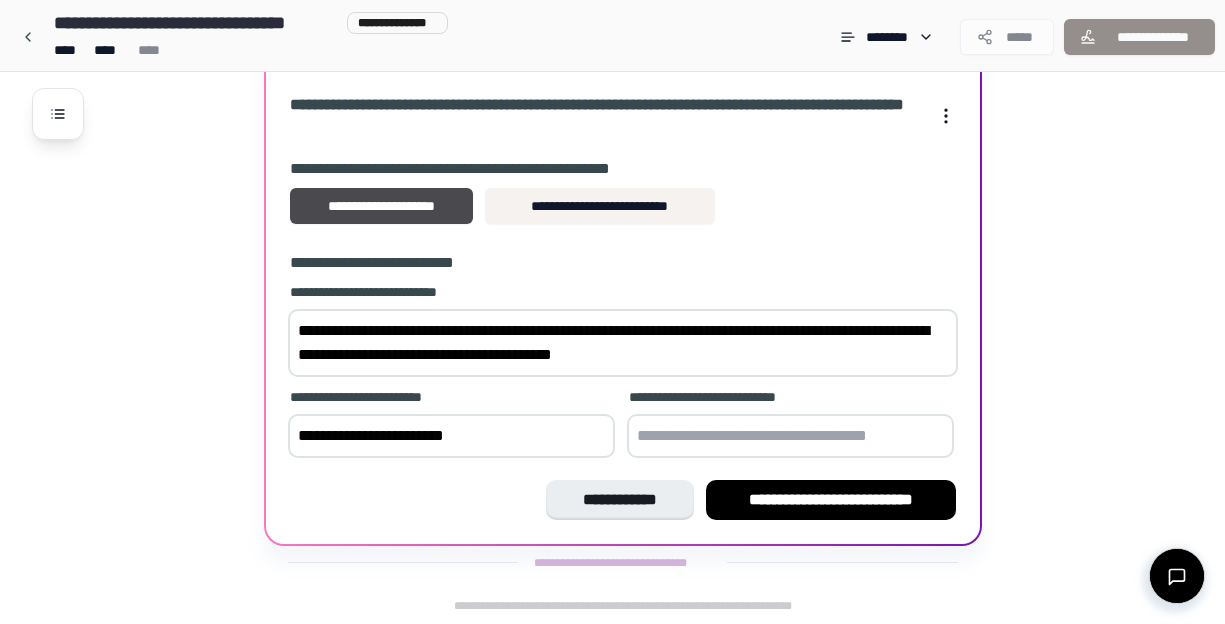 type on "**********" 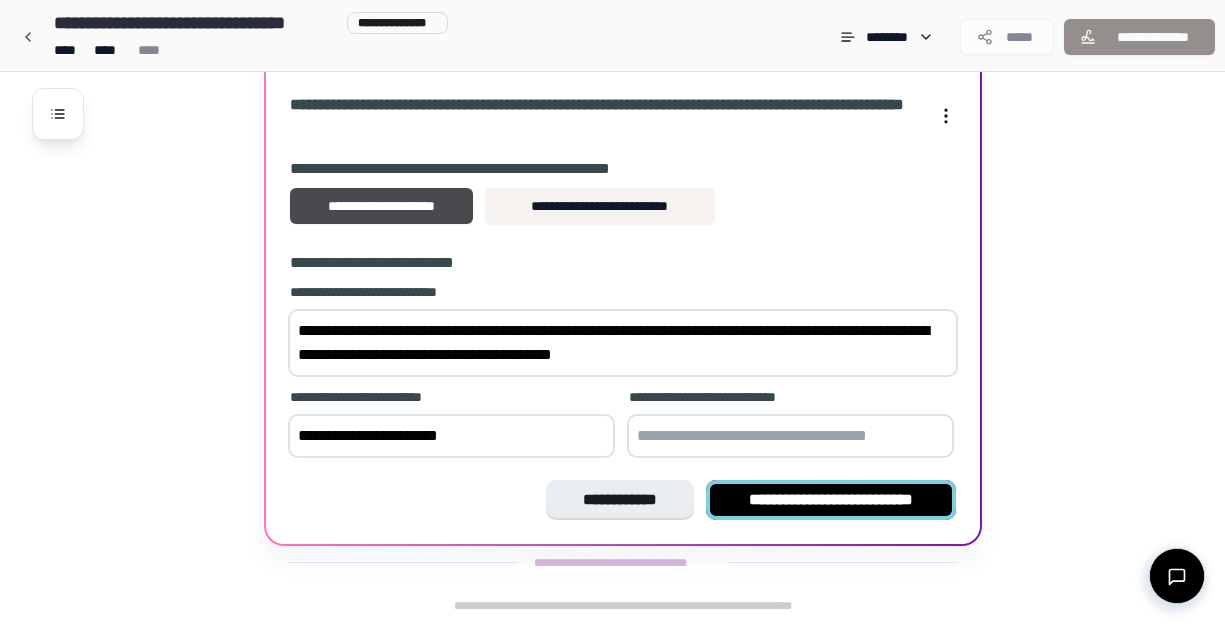 click on "**********" at bounding box center [831, 500] 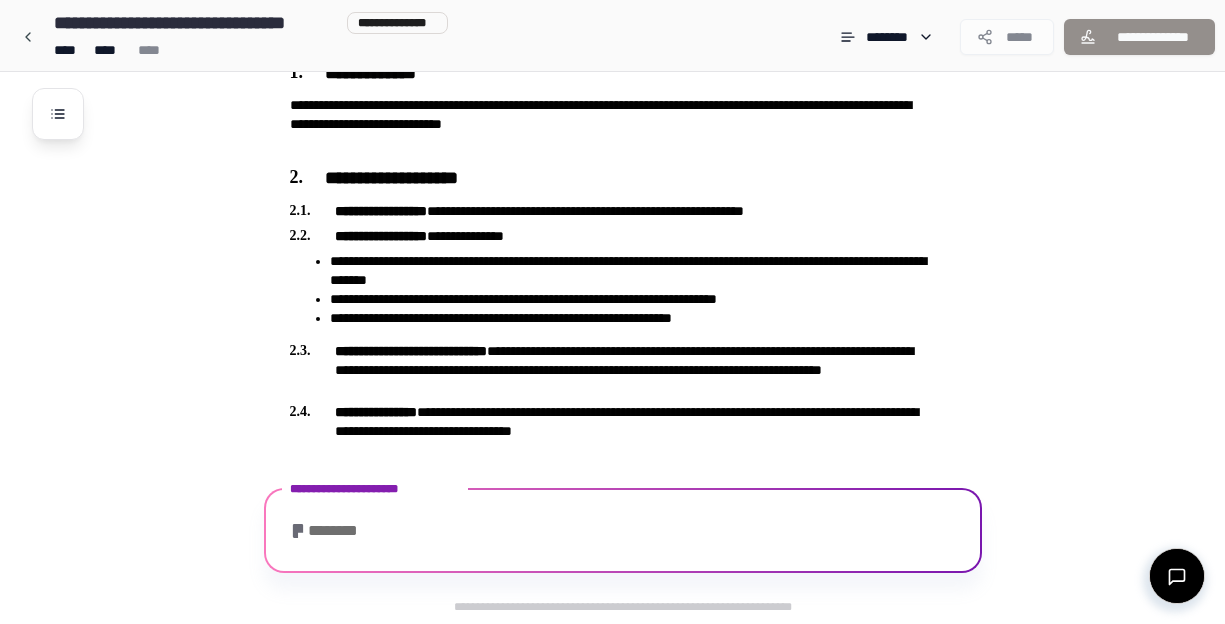 scroll, scrollTop: 634, scrollLeft: 0, axis: vertical 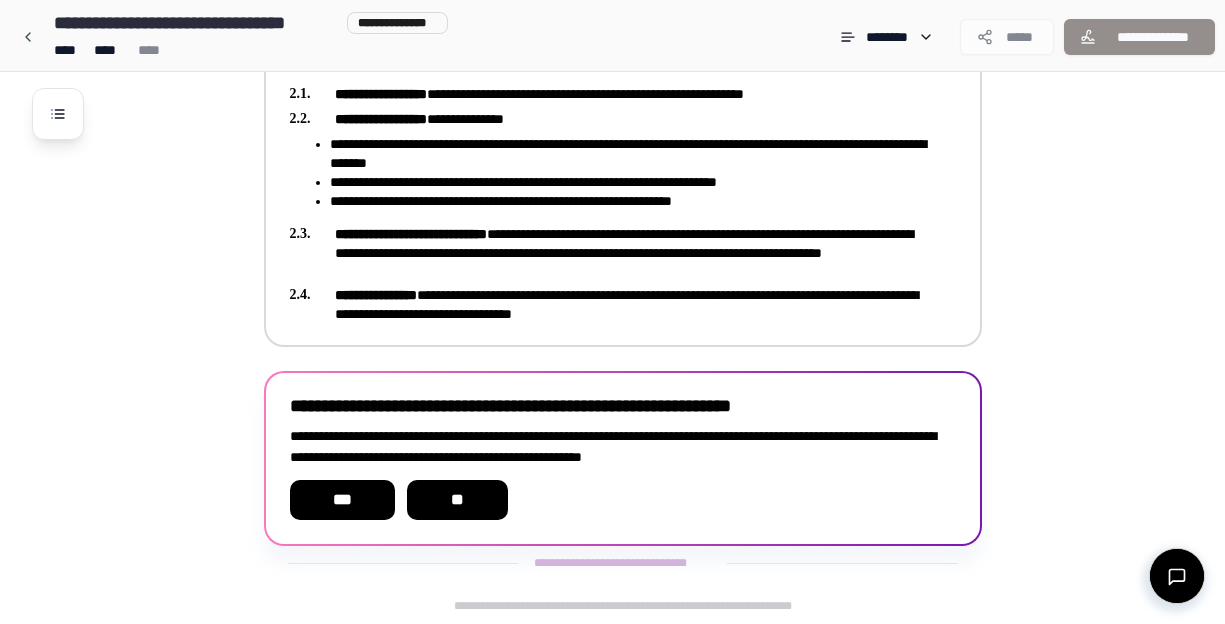 click on "**********" at bounding box center (629, 182) 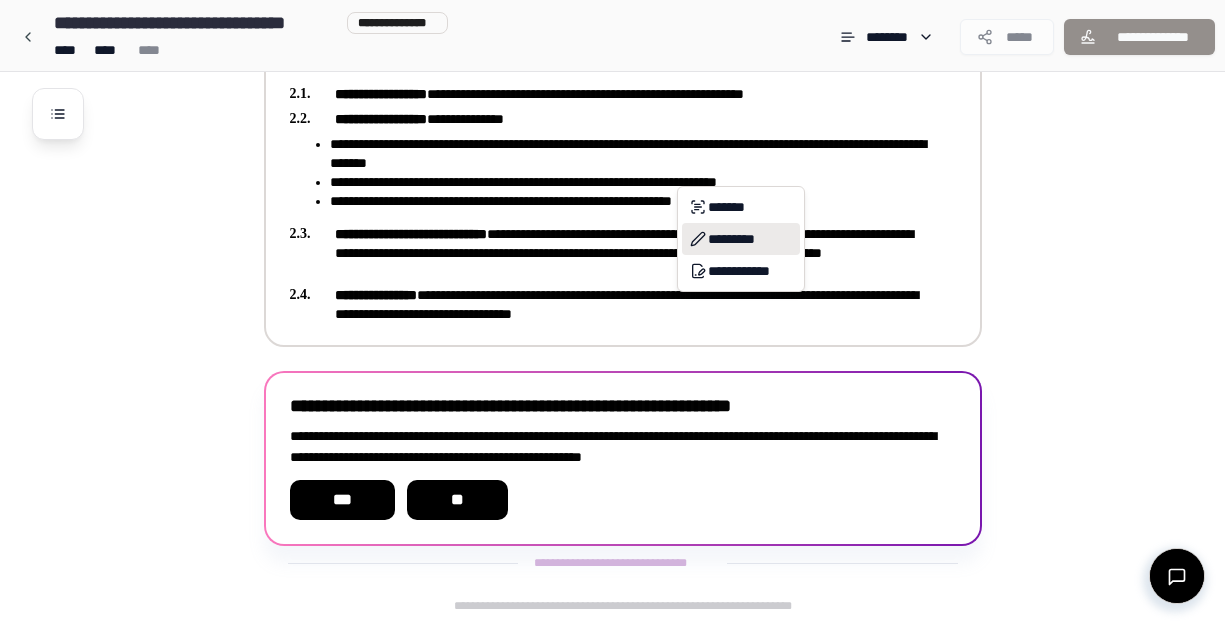 click 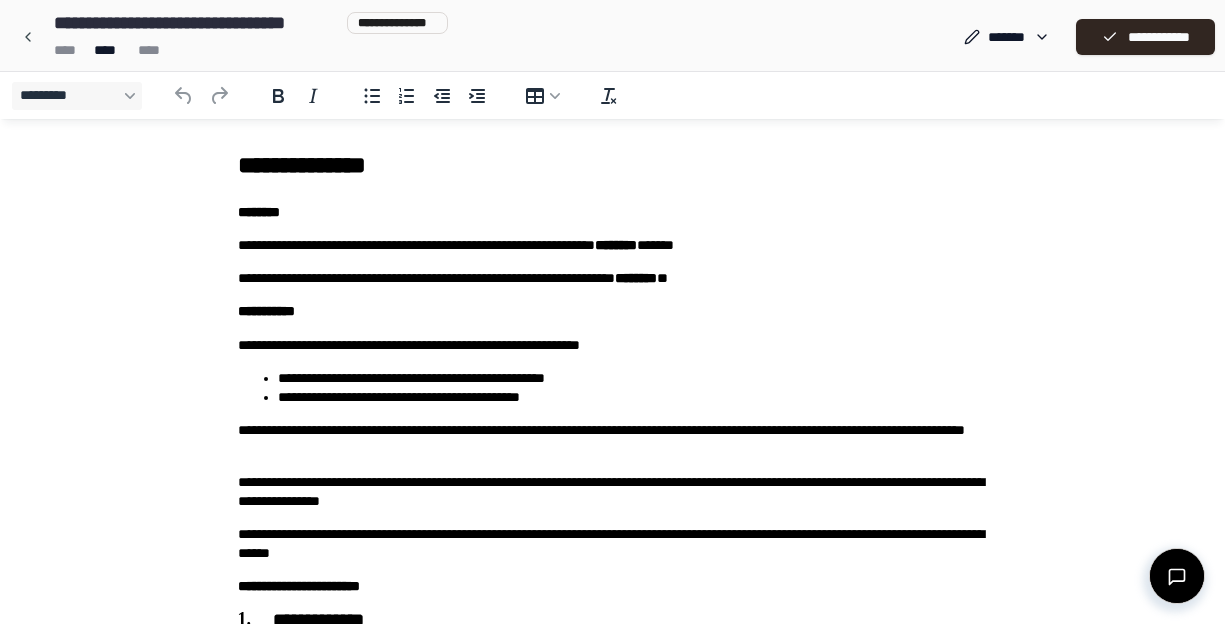 scroll, scrollTop: 0, scrollLeft: 0, axis: both 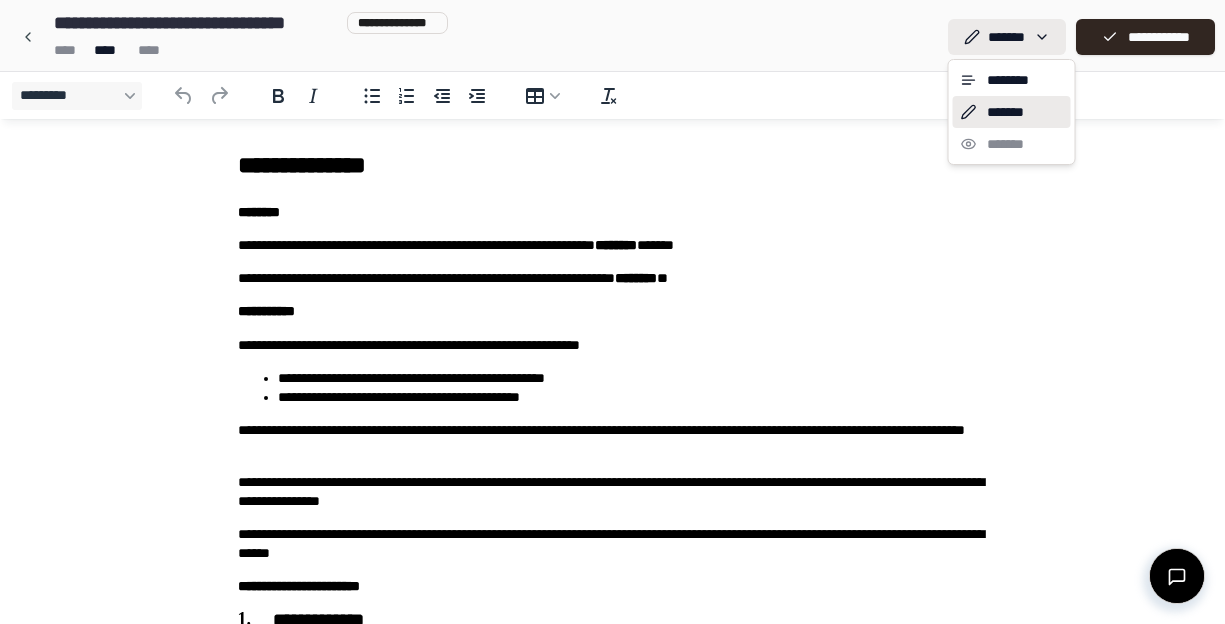 click on "**********" at bounding box center (612, 526) 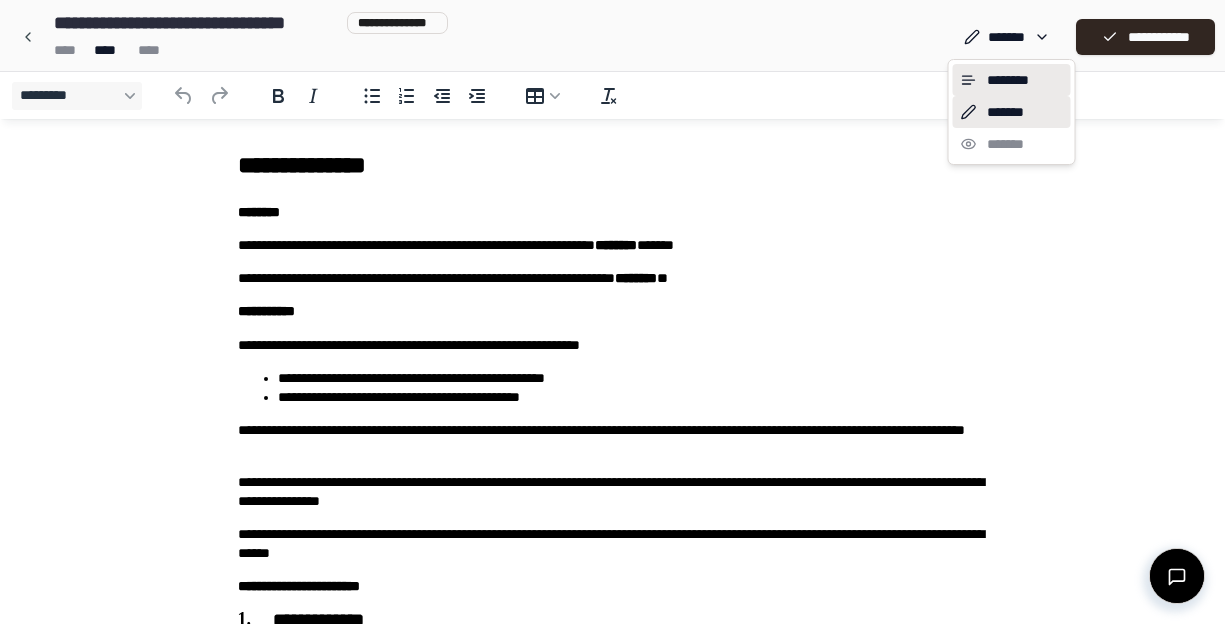click on "********" at bounding box center (1012, 80) 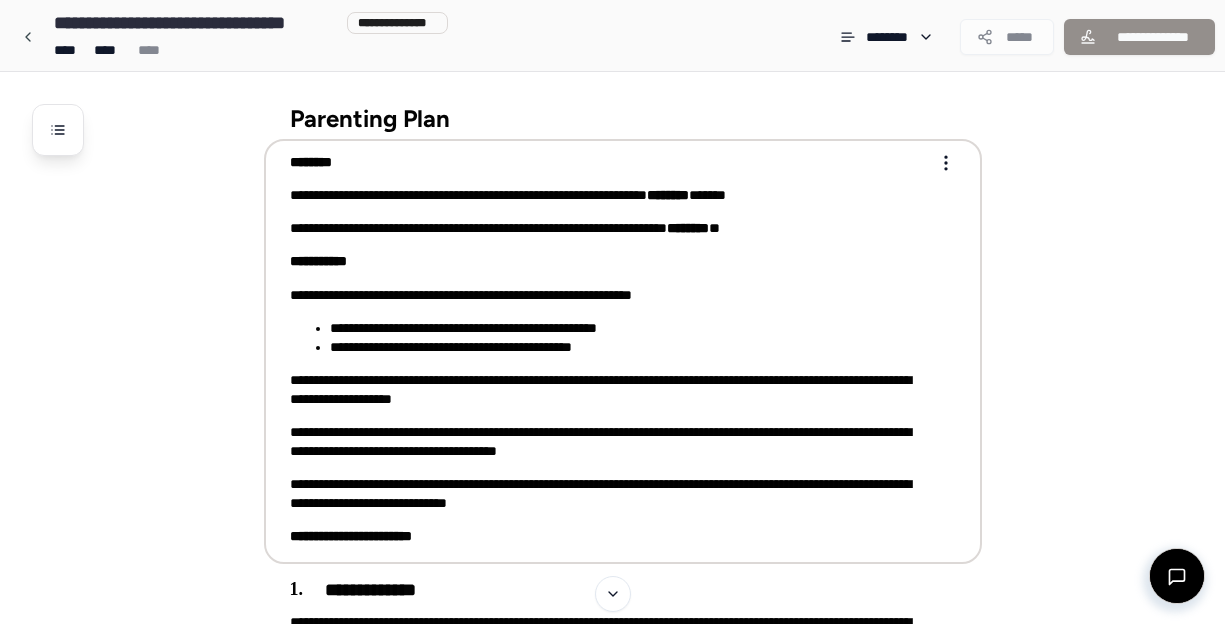 click on "**********" at bounding box center [609, 390] 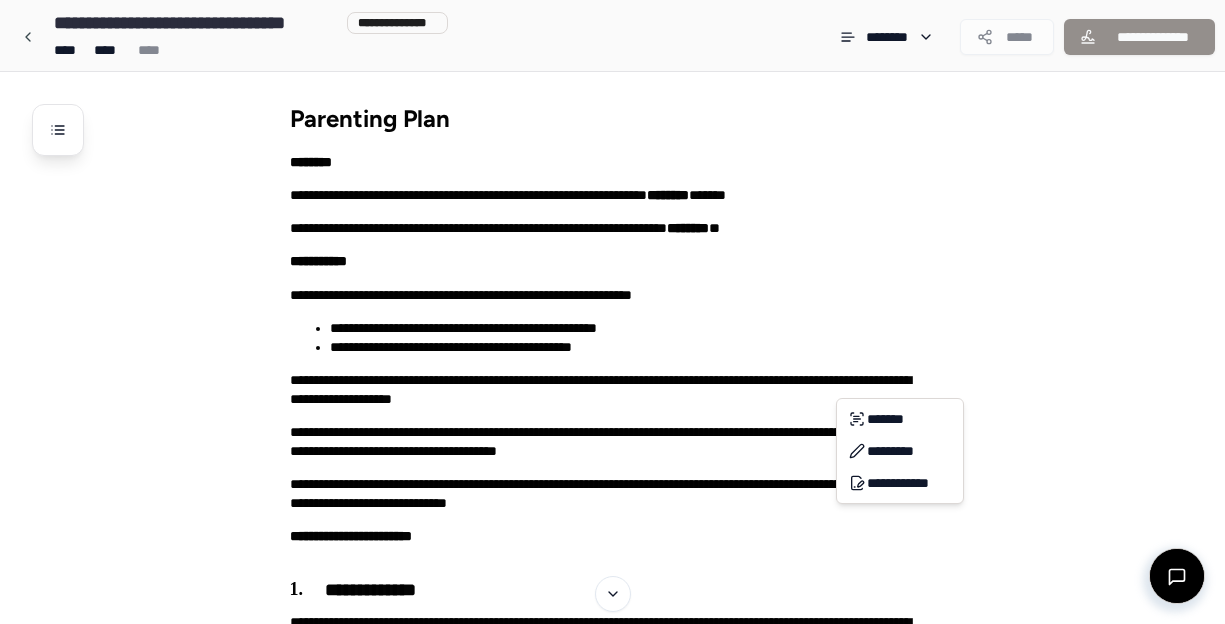 click on "**********" at bounding box center [612, 629] 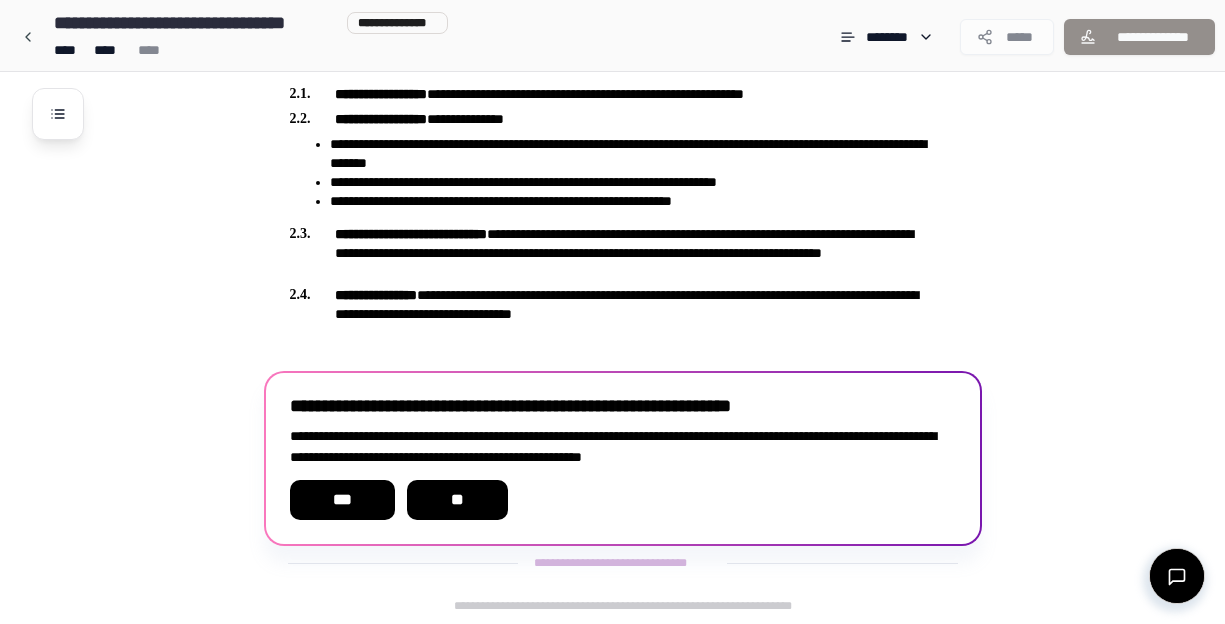 scroll, scrollTop: 634, scrollLeft: 0, axis: vertical 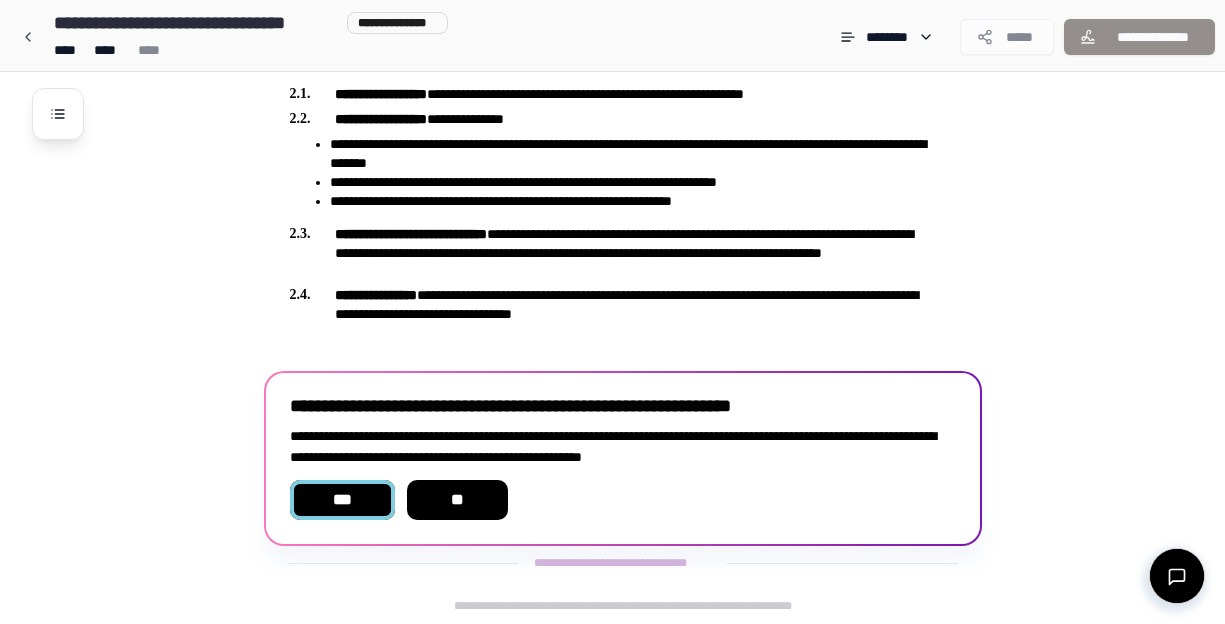 click on "***" at bounding box center (342, 500) 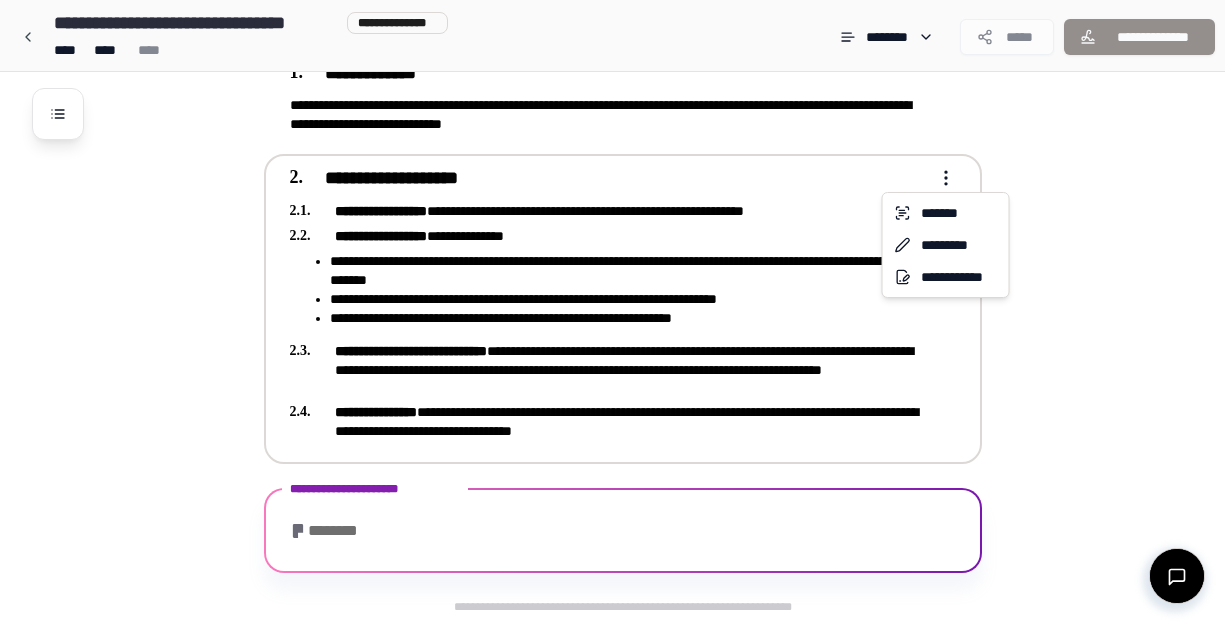 click on "**********" at bounding box center [612, 53] 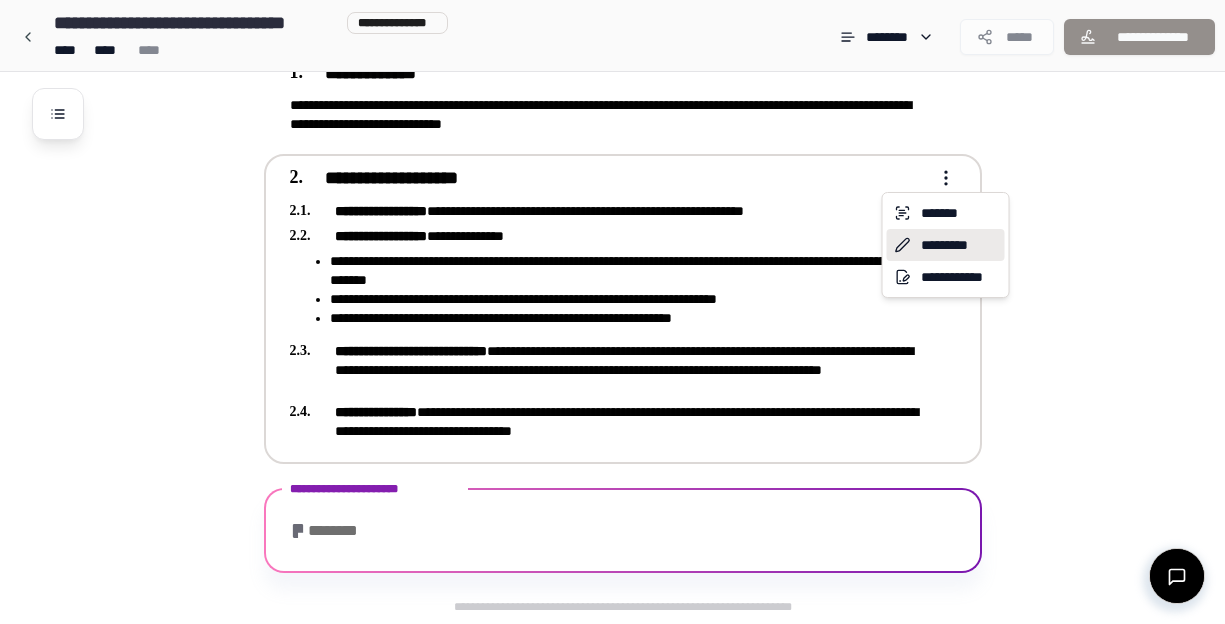 click 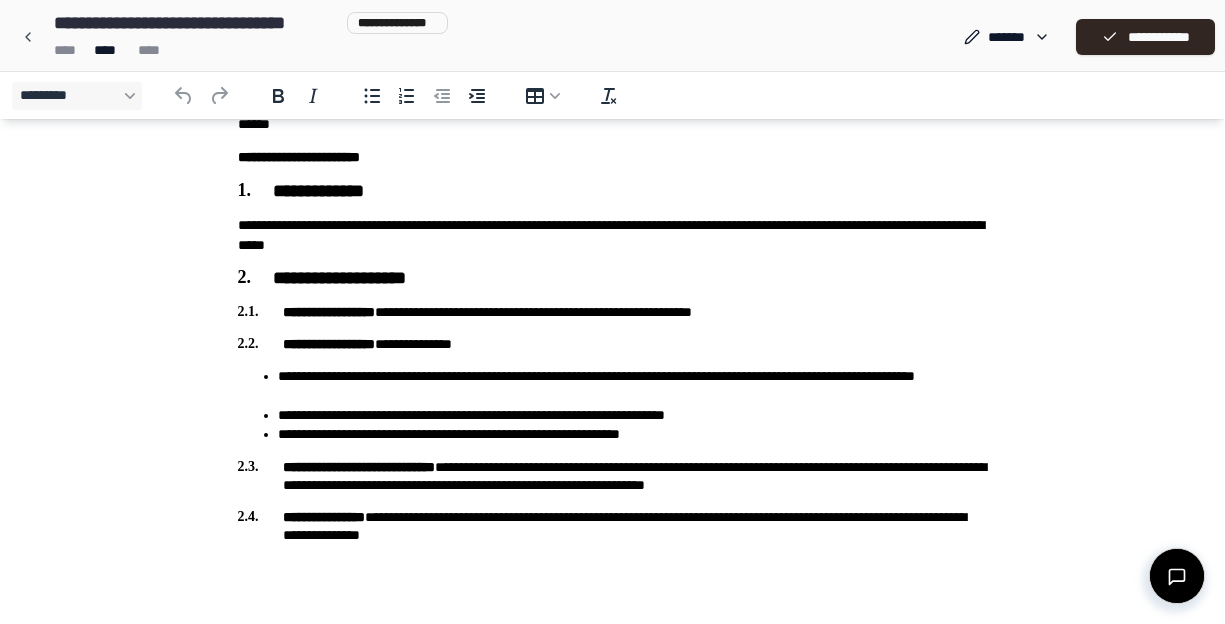 scroll, scrollTop: 429, scrollLeft: 0, axis: vertical 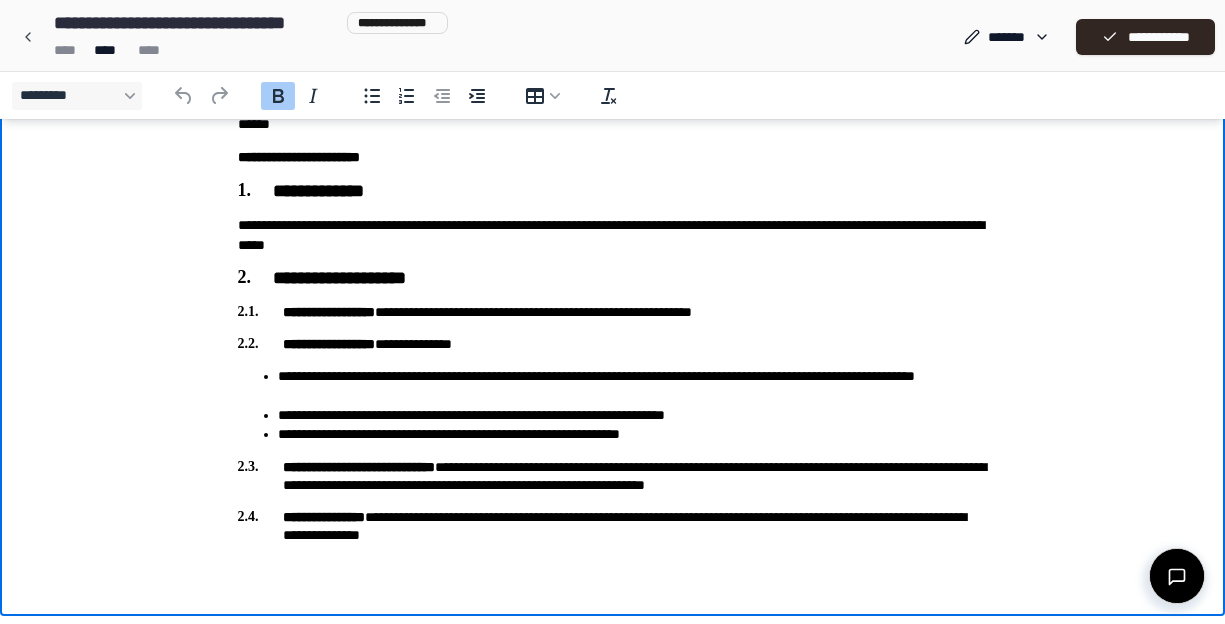 click on "**********" at bounding box center [613, 128] 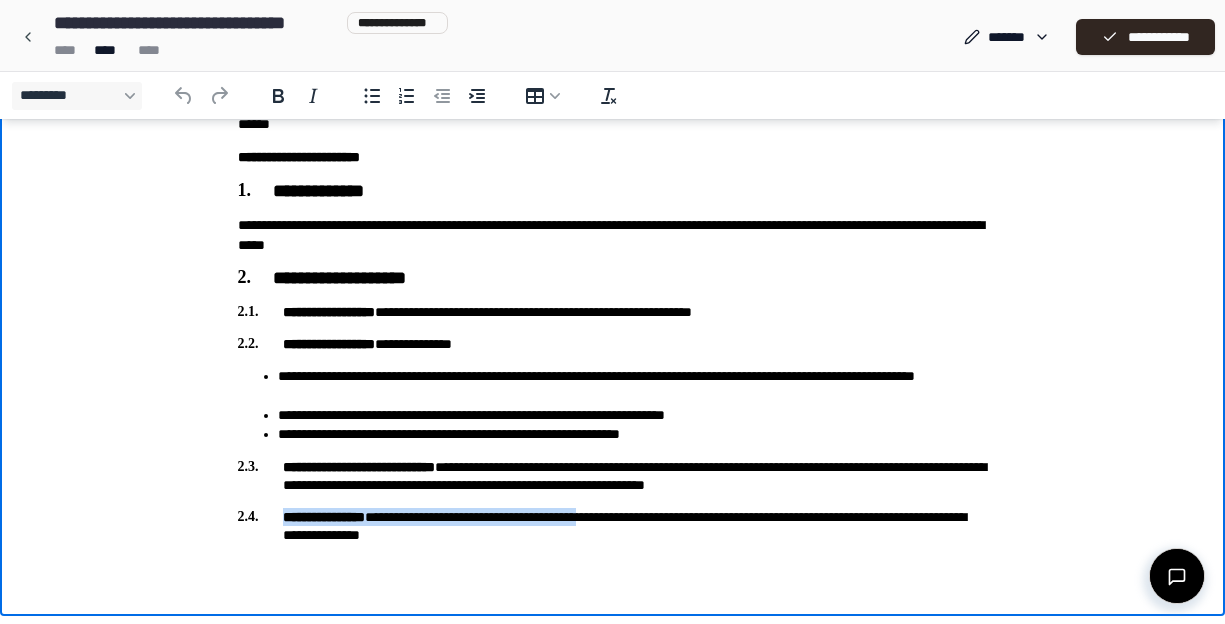 drag, startPoint x: 654, startPoint y: 514, endPoint x: 625, endPoint y: 506, distance: 30.083218 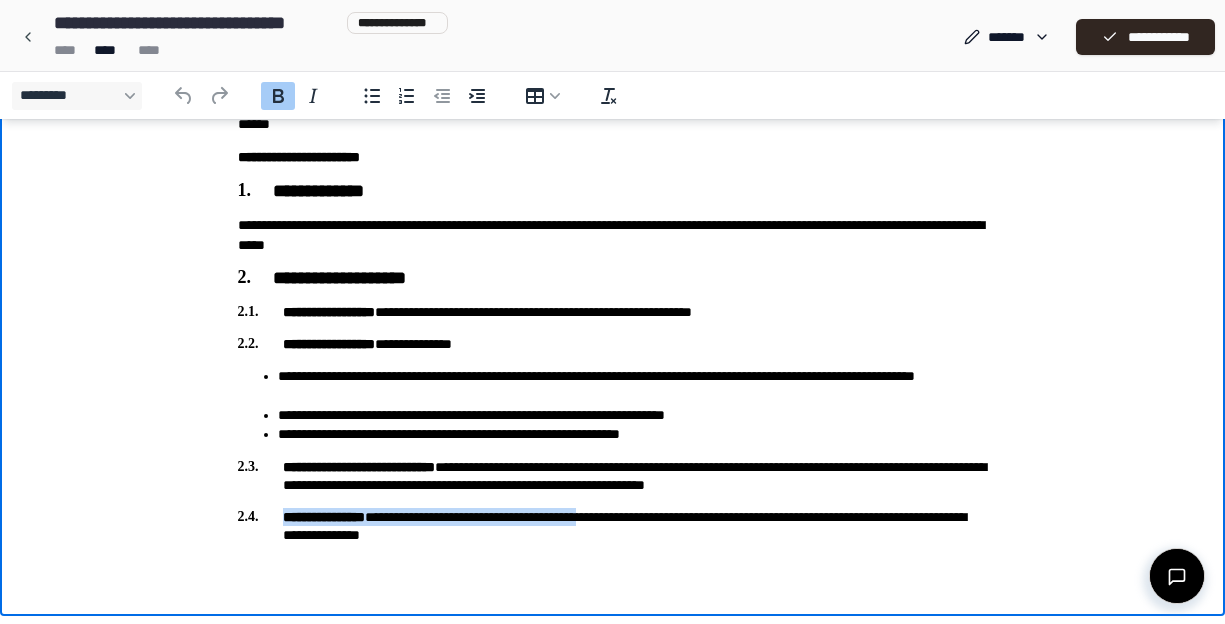 click on "**********" at bounding box center [613, 128] 